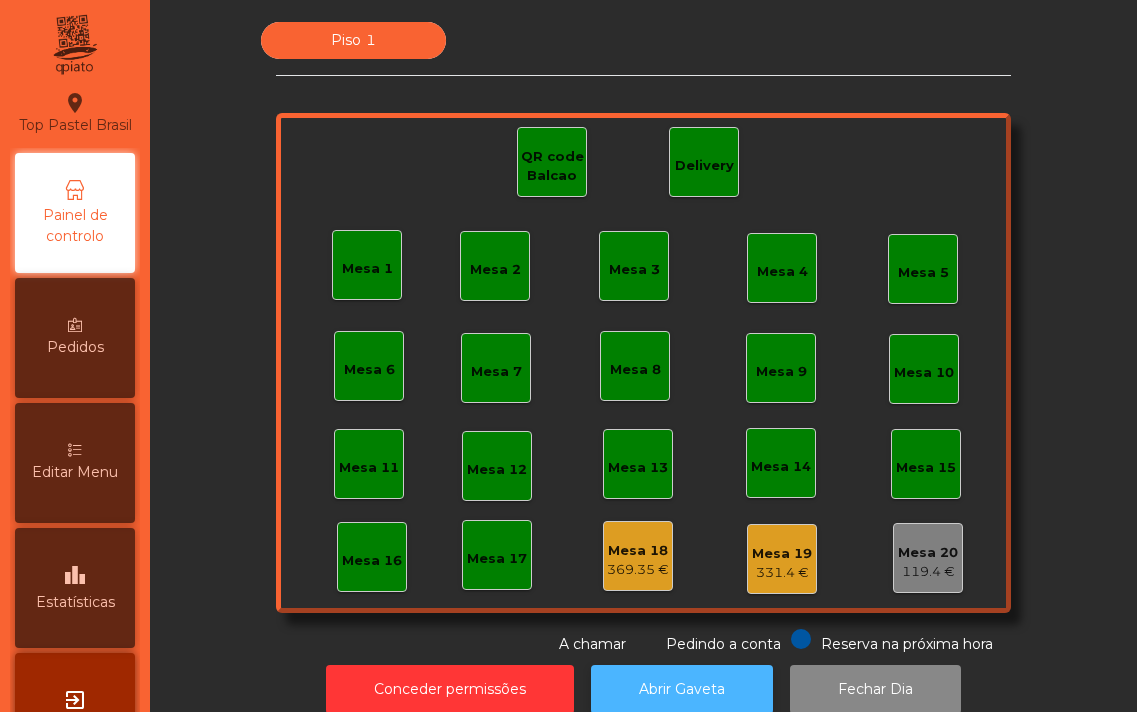 click on "Abrir Gaveta" at bounding box center (682, 689) 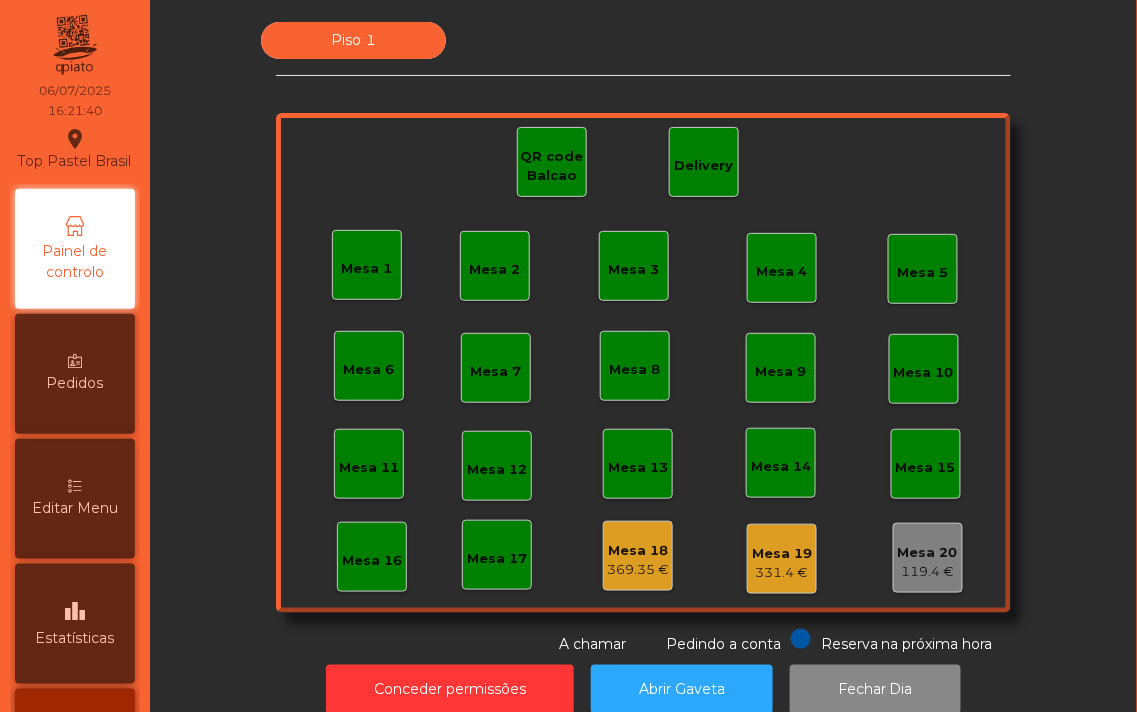 click on "Piso 1   Mesa 1   Mesa 2   Mesa 3   Mesa 4   Mesa 5   Mesa 6   Mesa 7   Mesa 8   Mesa 9   Mesa 10   Mesa 11   Mesa 12   Mesa 13   Mesa 14   Mesa 15   Mesa 16   Mesa 17   Mesa 18   369.35 €   Mesa 19   331.4 €   Mesa 20   119.4 €   QR code Balcao   Delivery  Reserva na próxima hora Pedindo a conta A chamar" at bounding box center (643, 338) 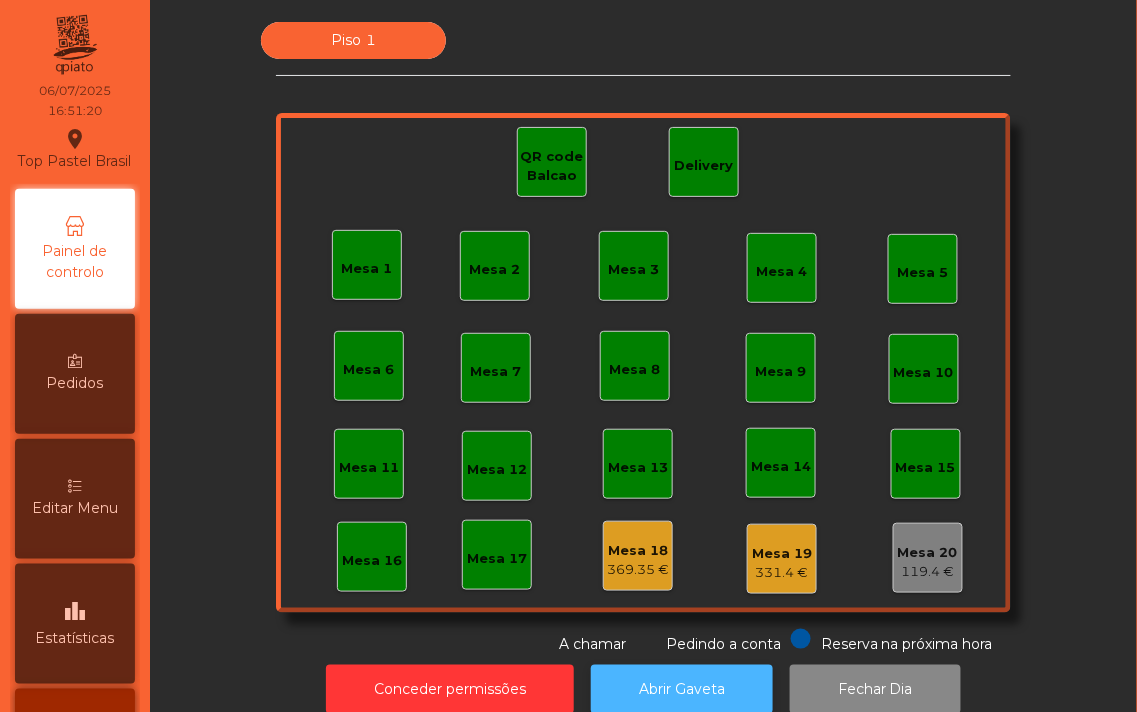 click on "Abrir Gaveta" at bounding box center [682, 689] 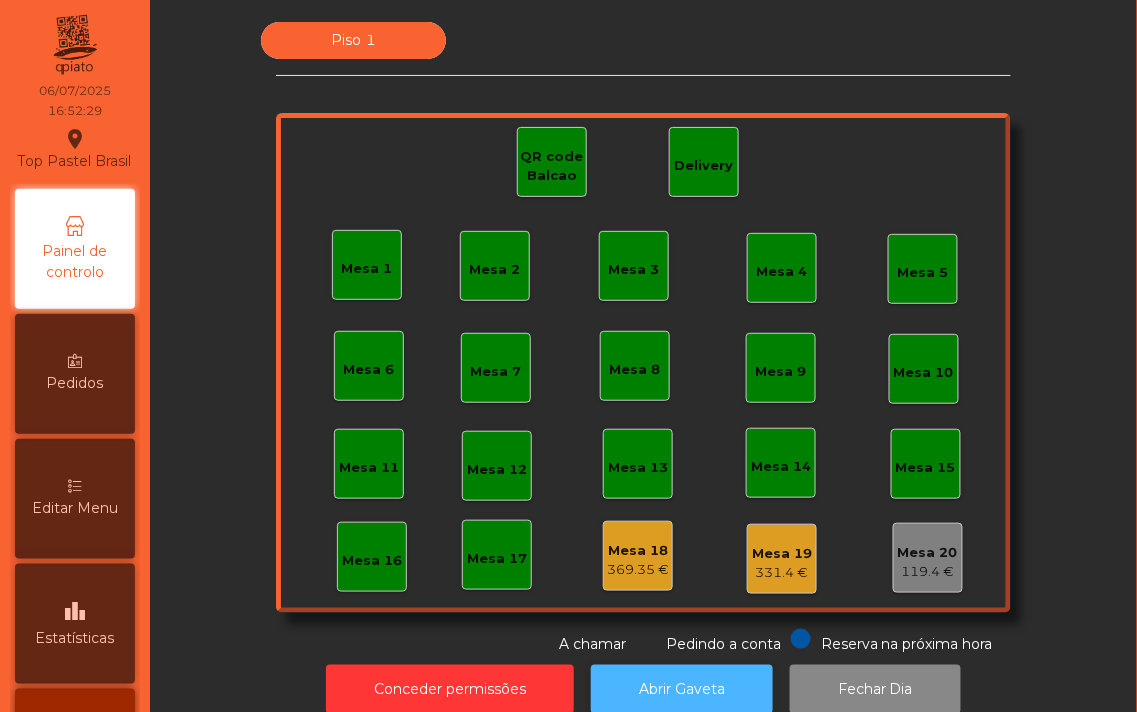 click on "Abrir Gaveta" at bounding box center (682, 689) 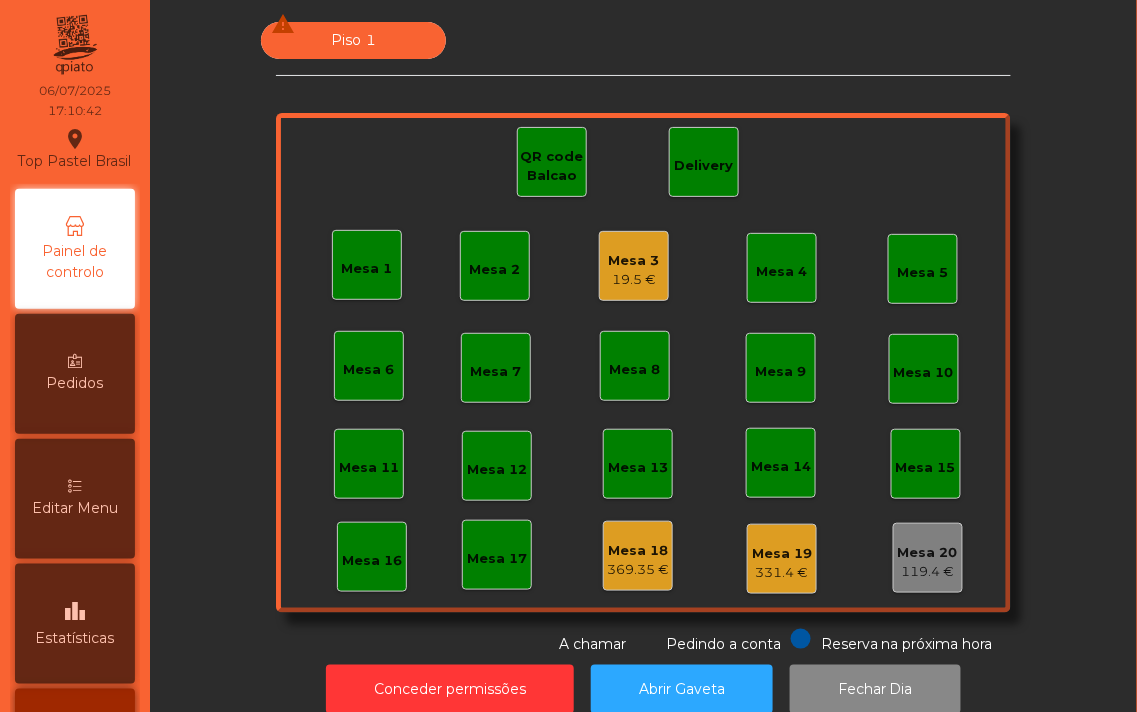 click on "Mesa 3   19.5 €" at bounding box center (634, 266) 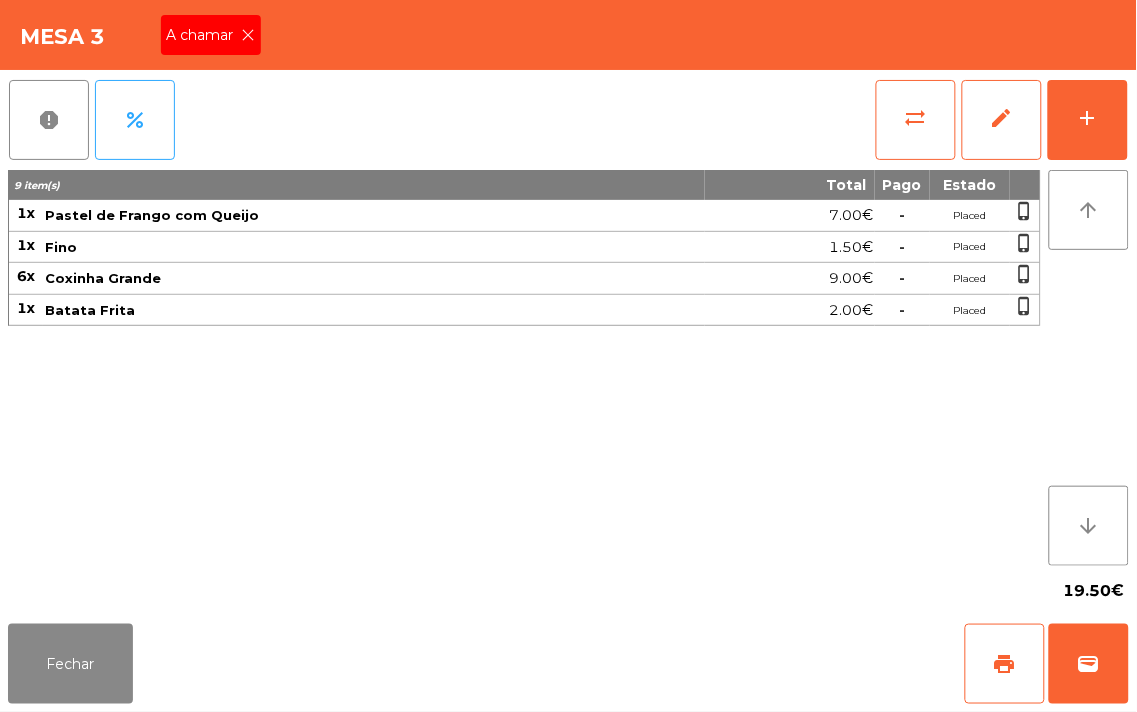 click at bounding box center [249, 35] 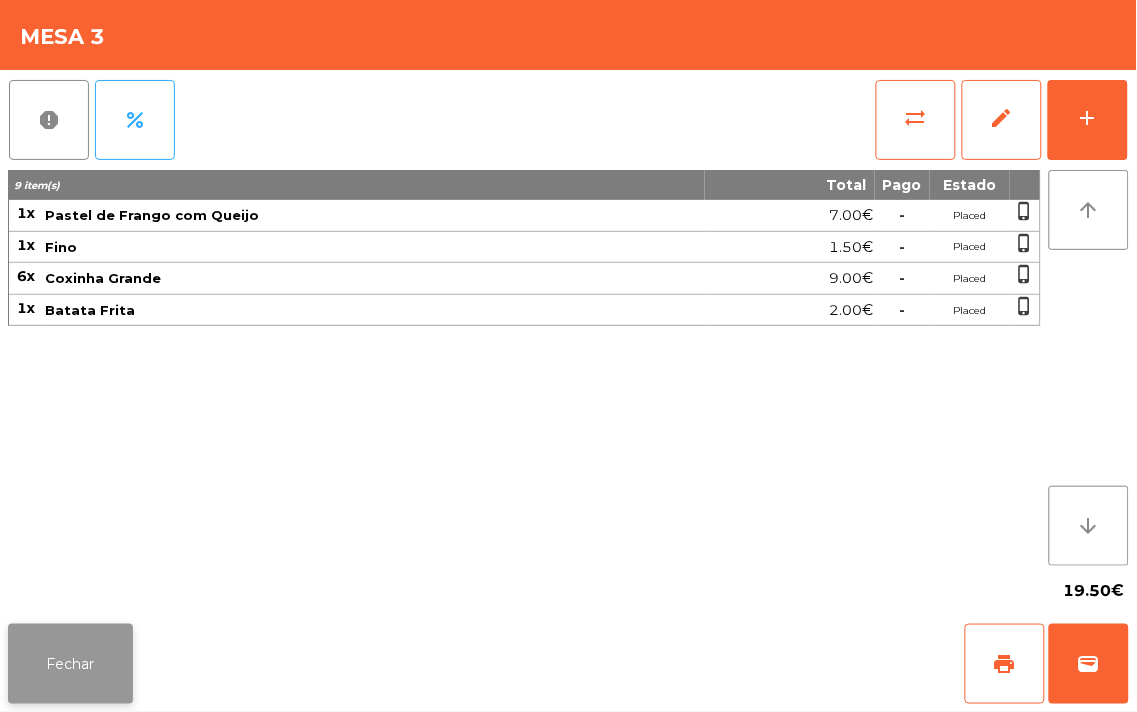 click on "Fechar" at bounding box center (70, 664) 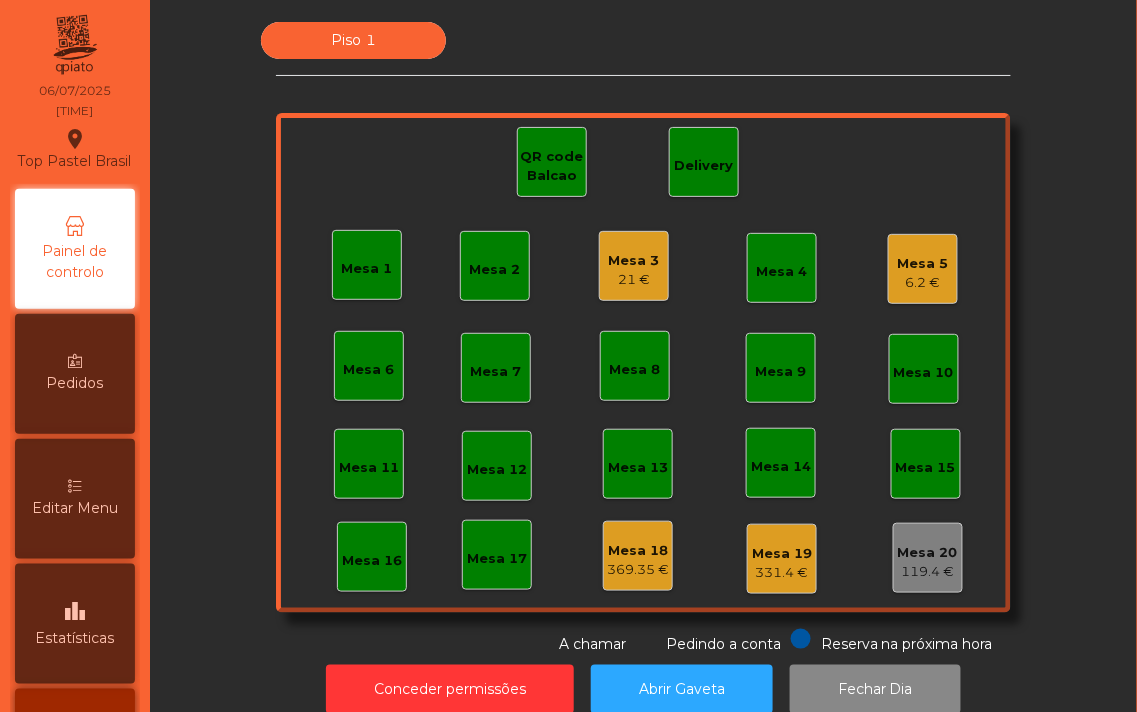 click on "6.2 €" at bounding box center (634, 280) 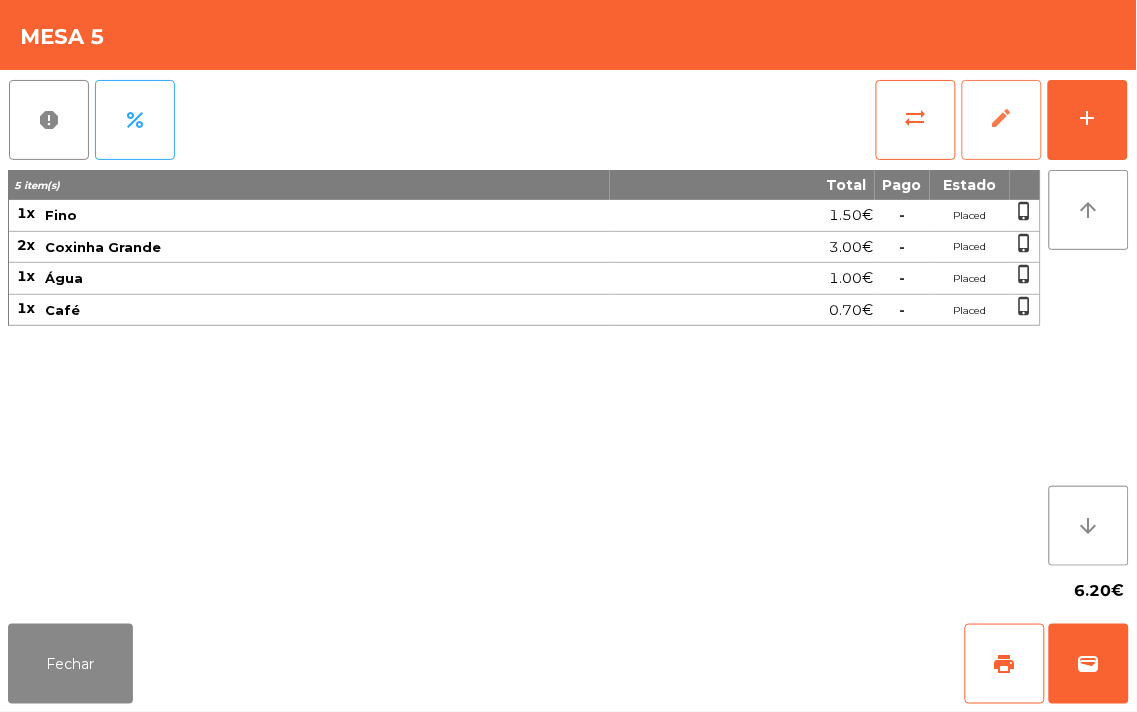 click on "edit" at bounding box center [916, 118] 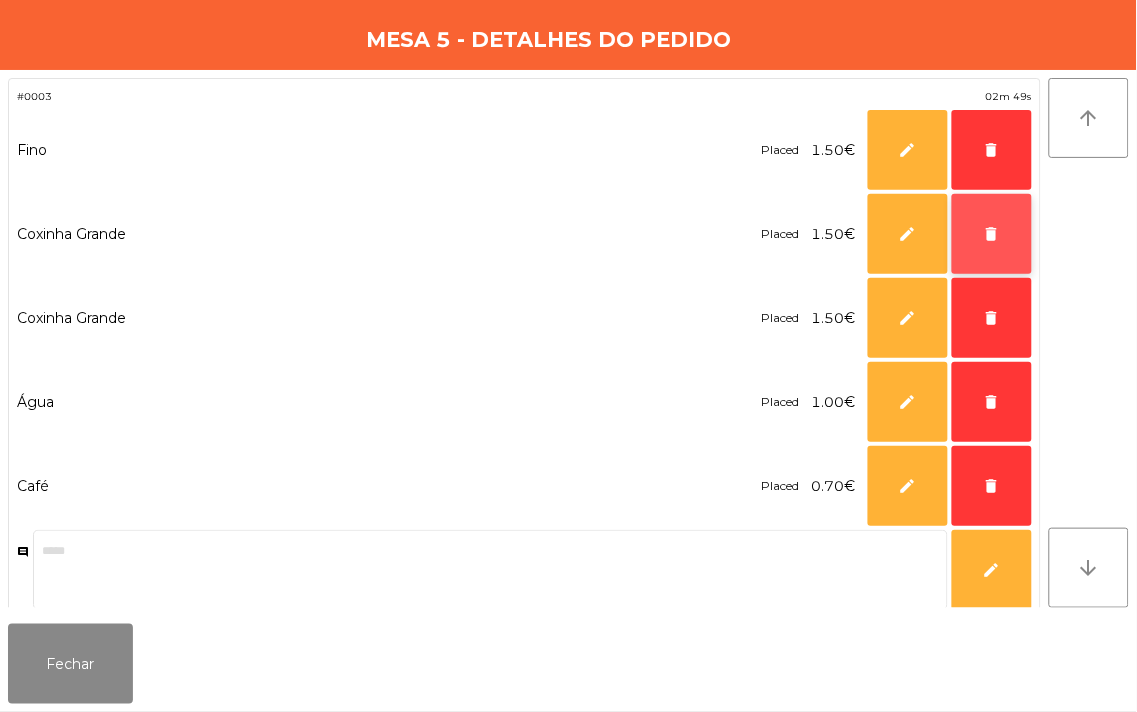 click on "delete" at bounding box center (992, 150) 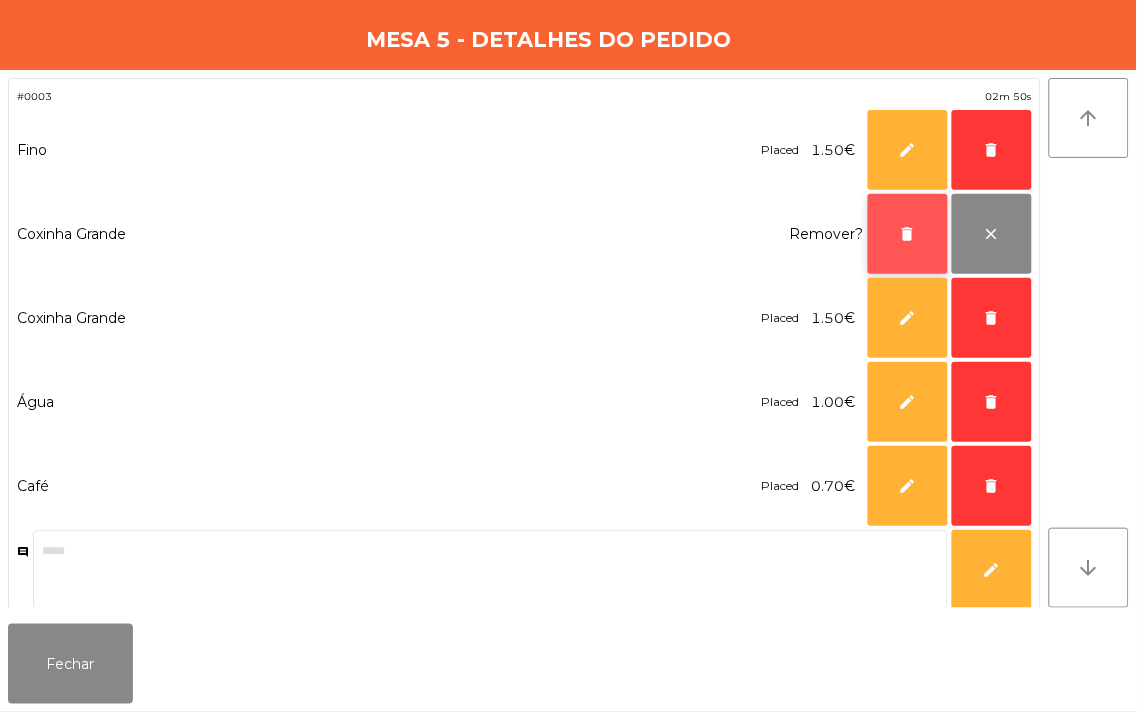 click on "delete" at bounding box center (908, 234) 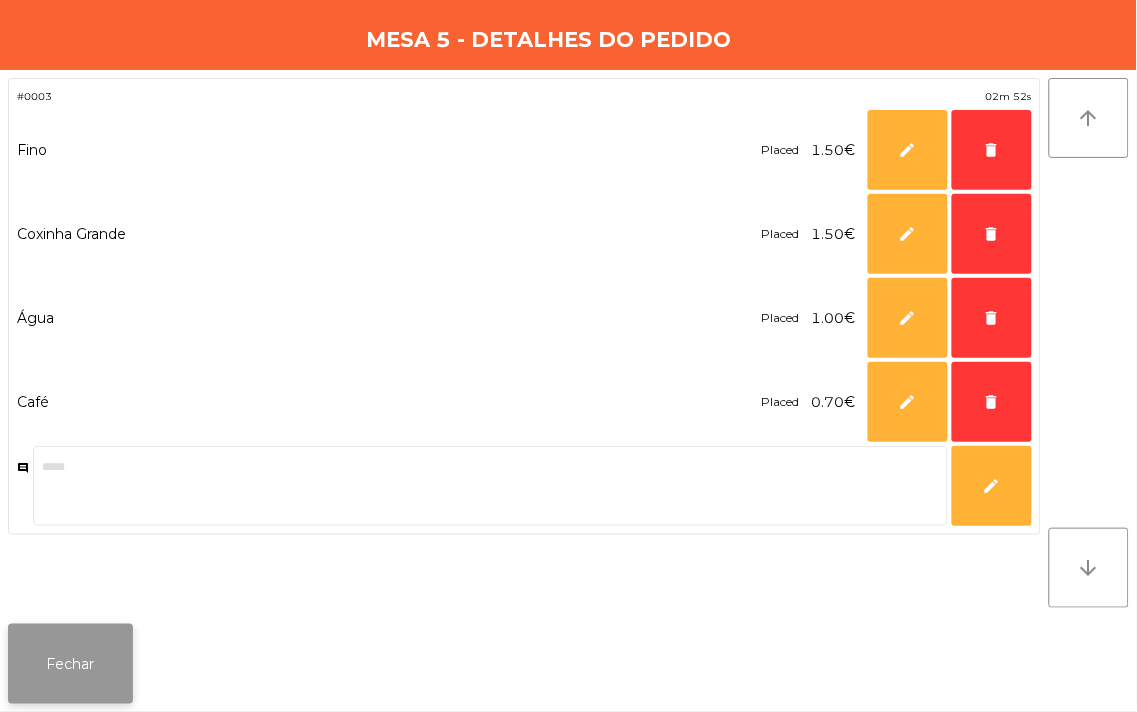 click on "Fechar" at bounding box center (70, 664) 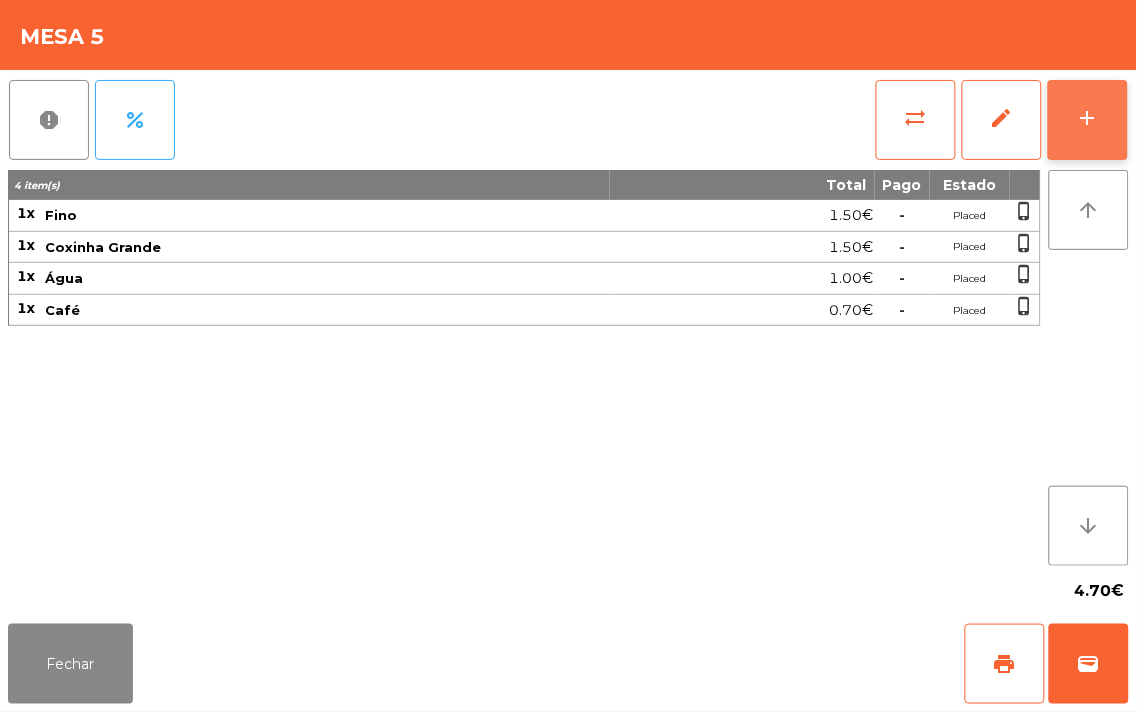 click on "add" at bounding box center (1088, 120) 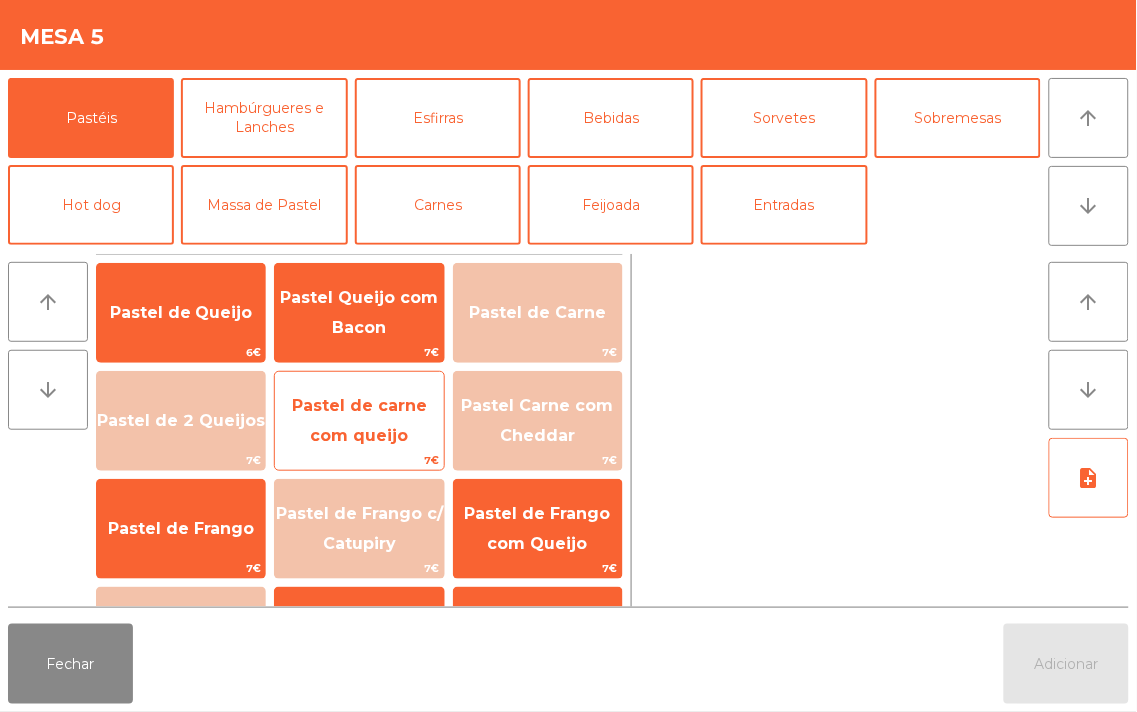 click on "Pastel de carne com queijo" at bounding box center (181, 312) 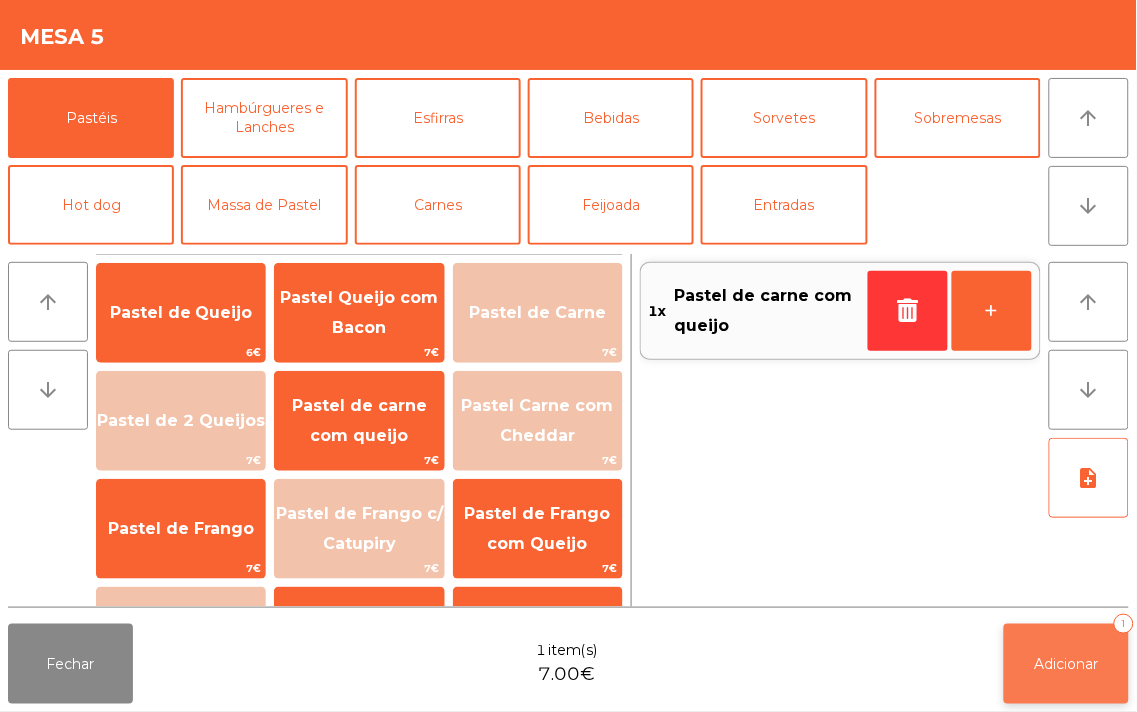 click on "Adicionar" at bounding box center [1067, 664] 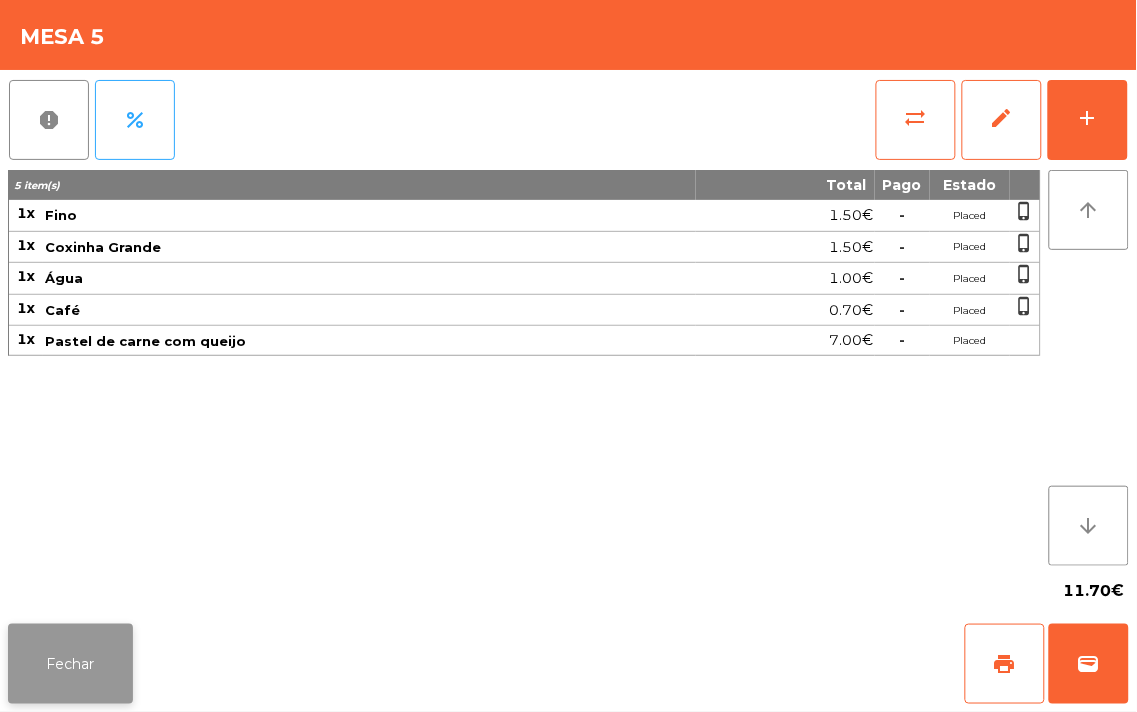click on "Fechar" at bounding box center (70, 664) 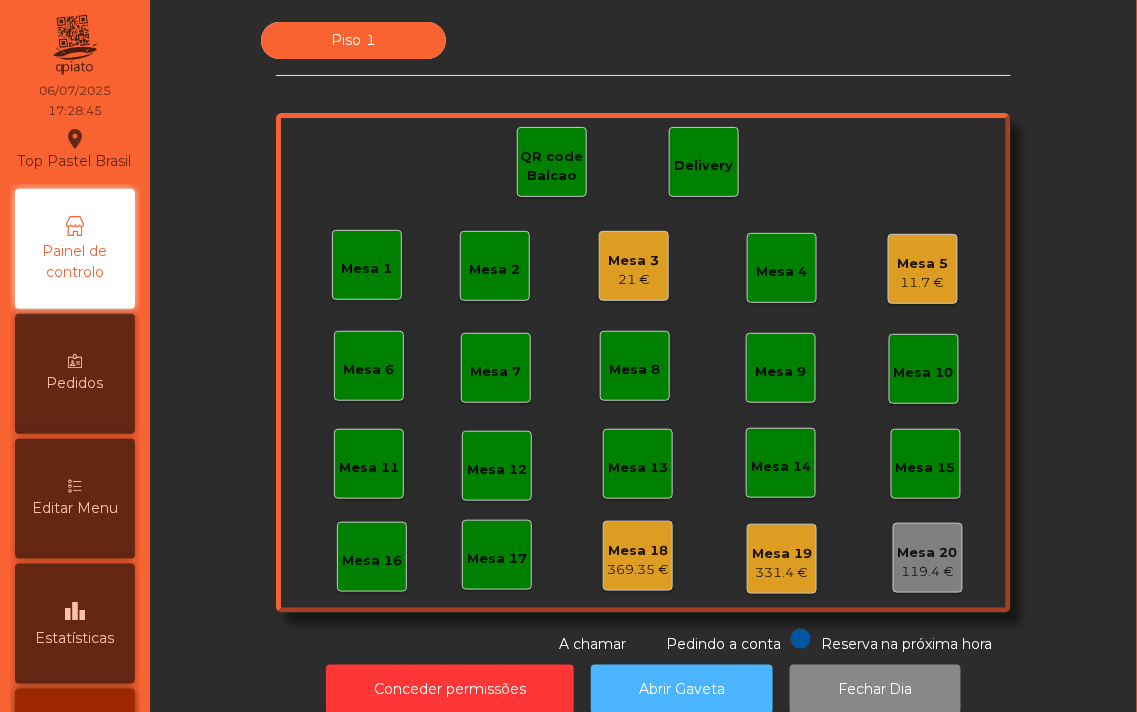 click on "Abrir Gaveta" at bounding box center (682, 689) 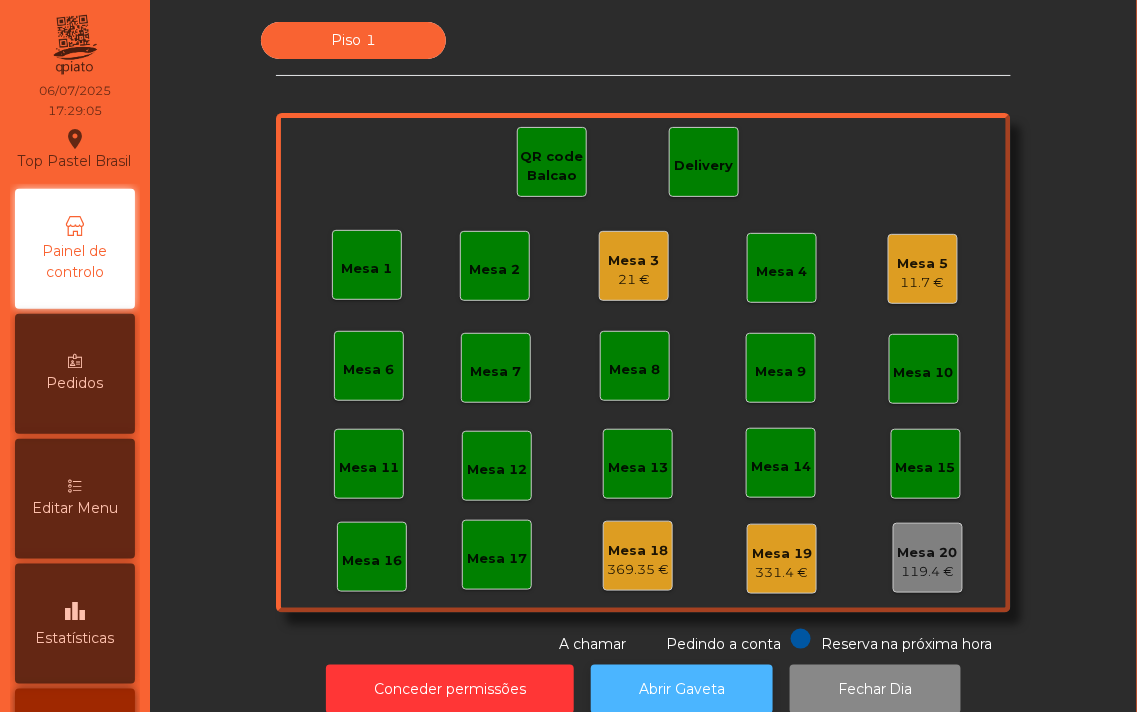 click on "Abrir Gaveta" at bounding box center (682, 689) 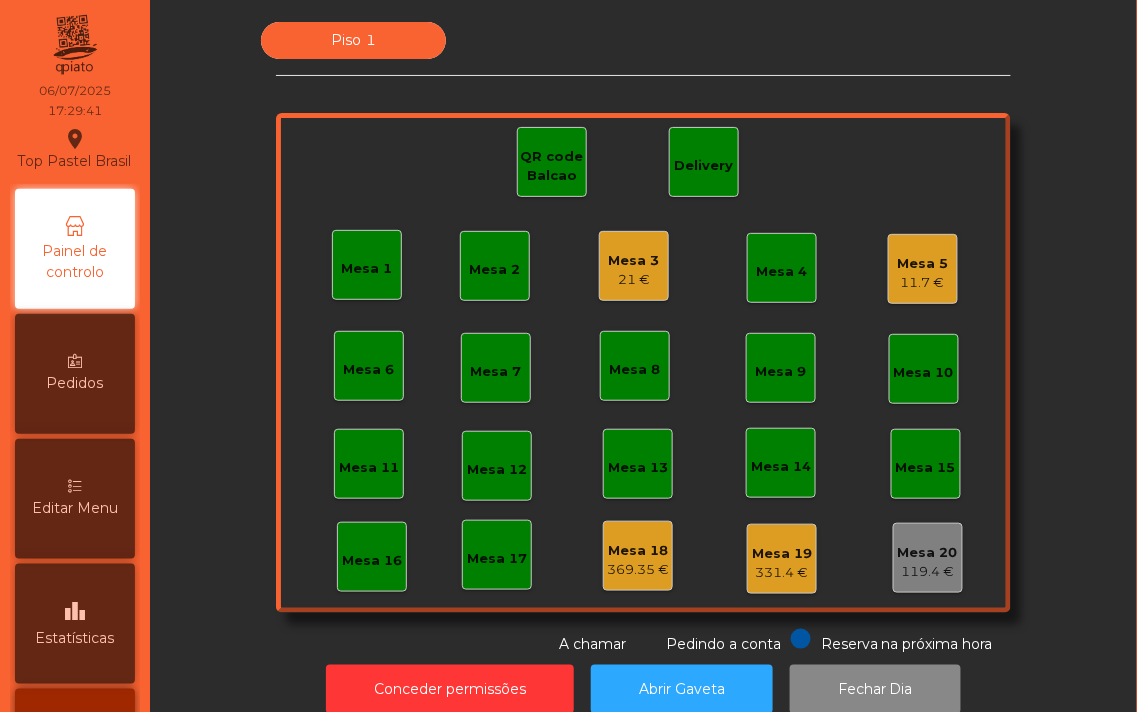 click on "Piso 1 Mesa 1 Mesa 2 Mesa 3 21 € Mesa 4 Mesa 5 11.7 € Mesa 6 Mesa 7 Mesa 8 Mesa 9 Mesa 10 Mesa 11 Mesa 12 Mesa 13 Mesa 14 Mesa 15 Mesa 16 Mesa 17 Mesa 18 369.35 € Mesa 19 331.4 € Mesa 20 119.4 € QR code Balcao Delivery Reserva na próxima hora Pedindo a conta A chamar" at bounding box center (643, 338) 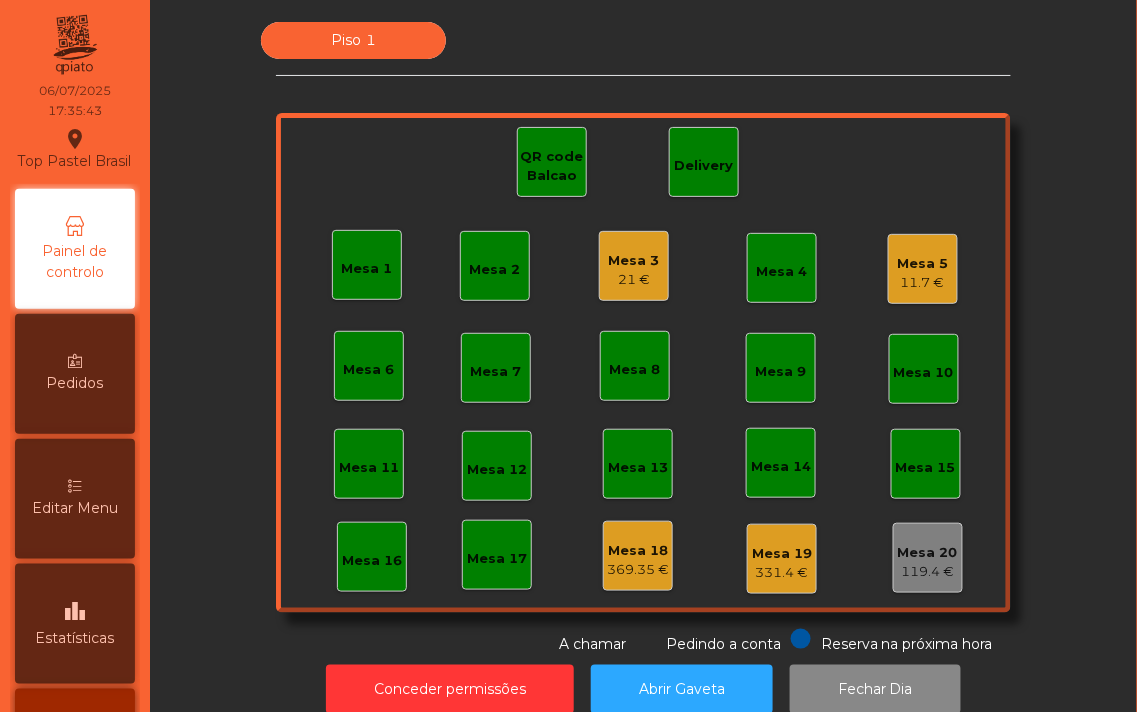 click on "11.7 €" at bounding box center [634, 280] 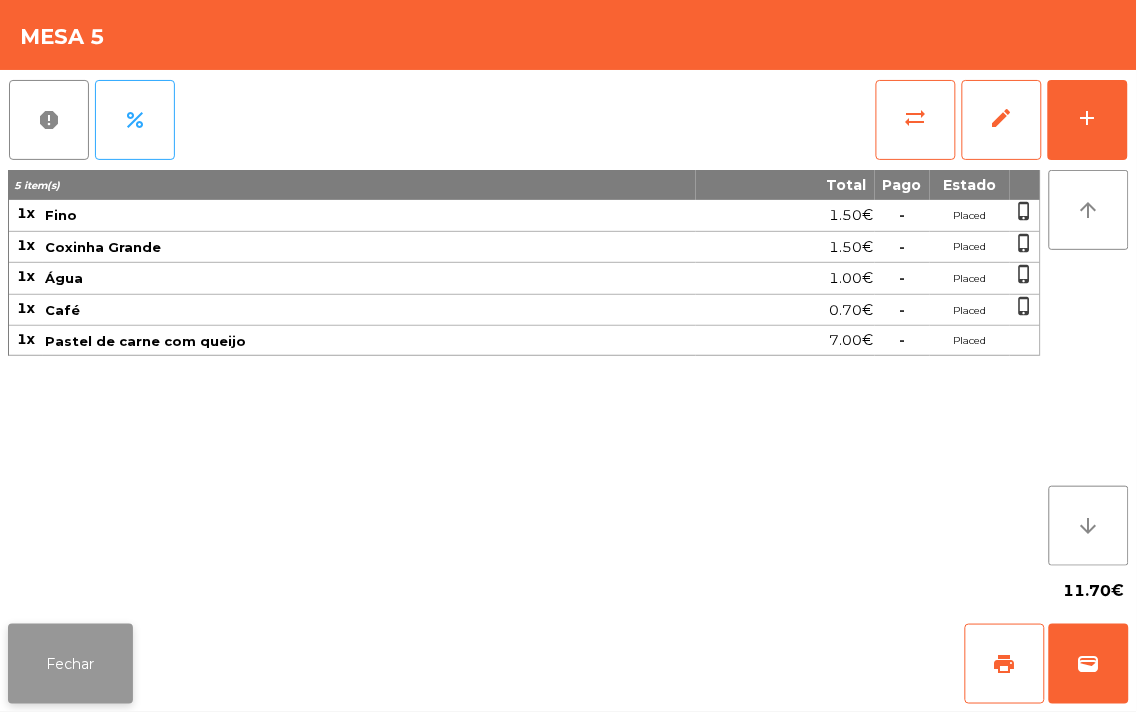 click on "Fechar" at bounding box center (70, 664) 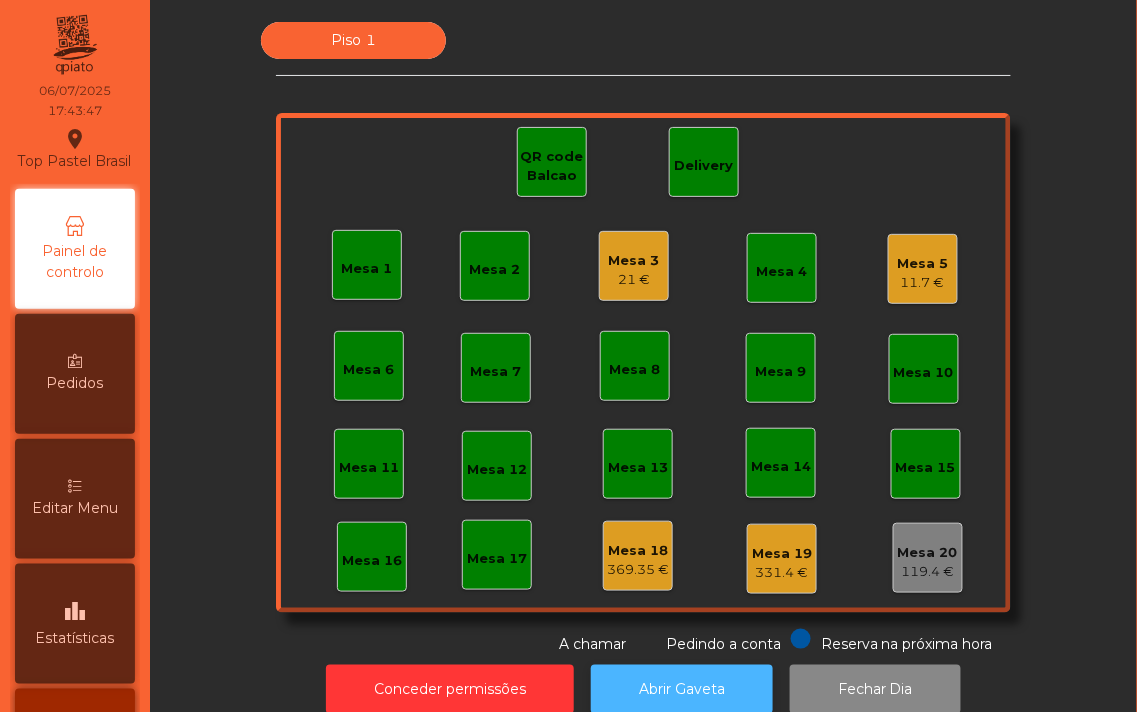 click on "Abrir Gaveta" at bounding box center [682, 689] 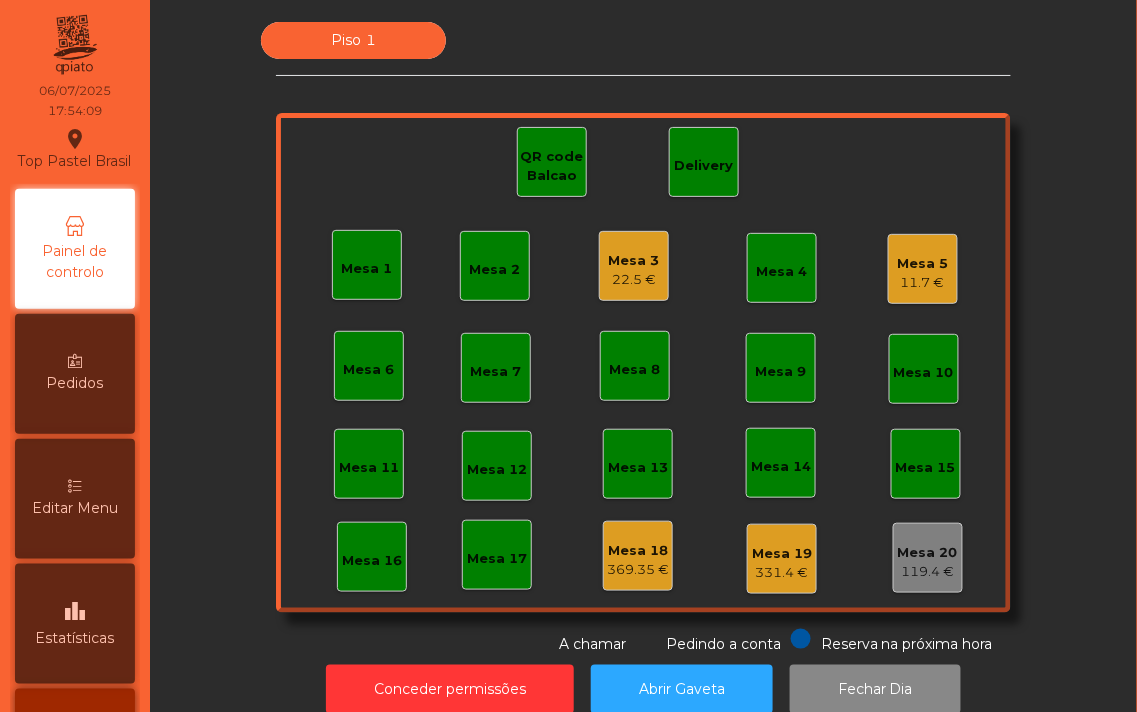 click on "11.7 €" at bounding box center [634, 280] 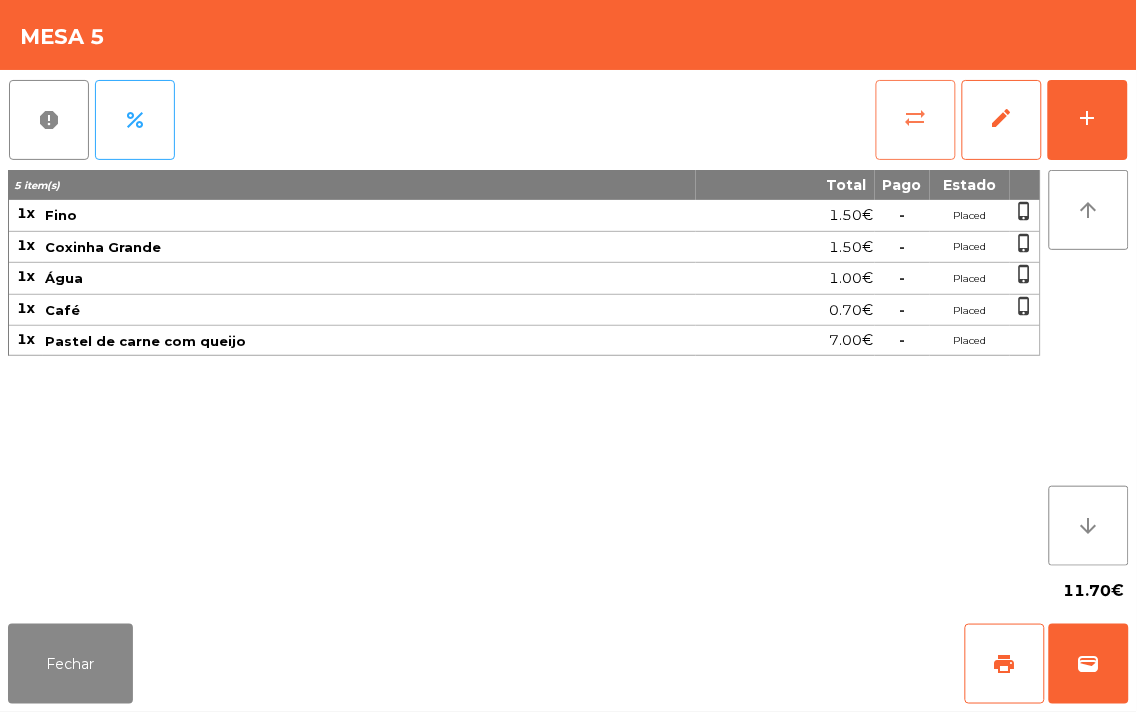 click on "sync_alt" at bounding box center [916, 120] 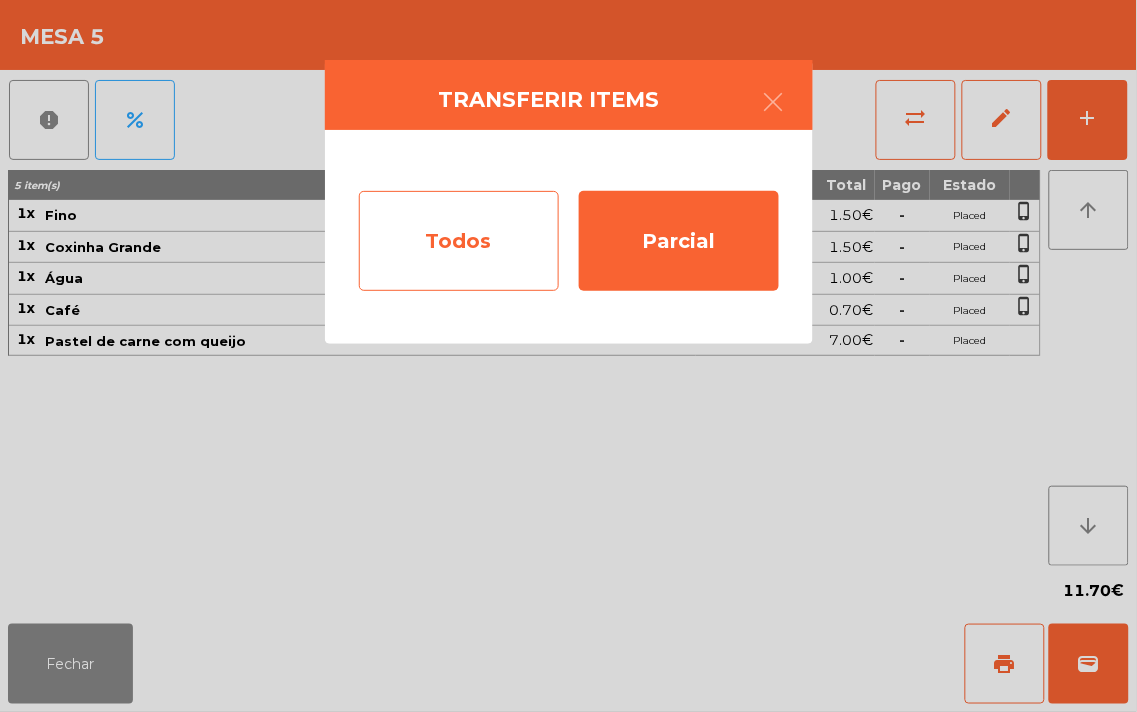click on "Todos" at bounding box center (459, 241) 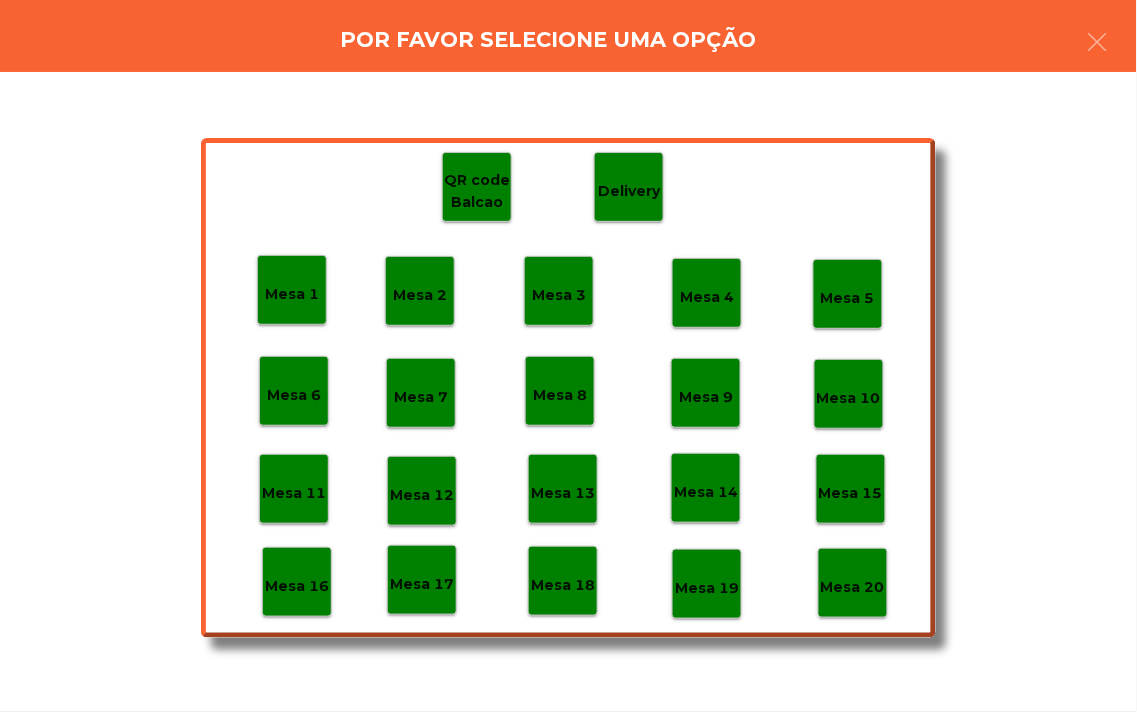 click on "Mesa 6" at bounding box center (292, 294) 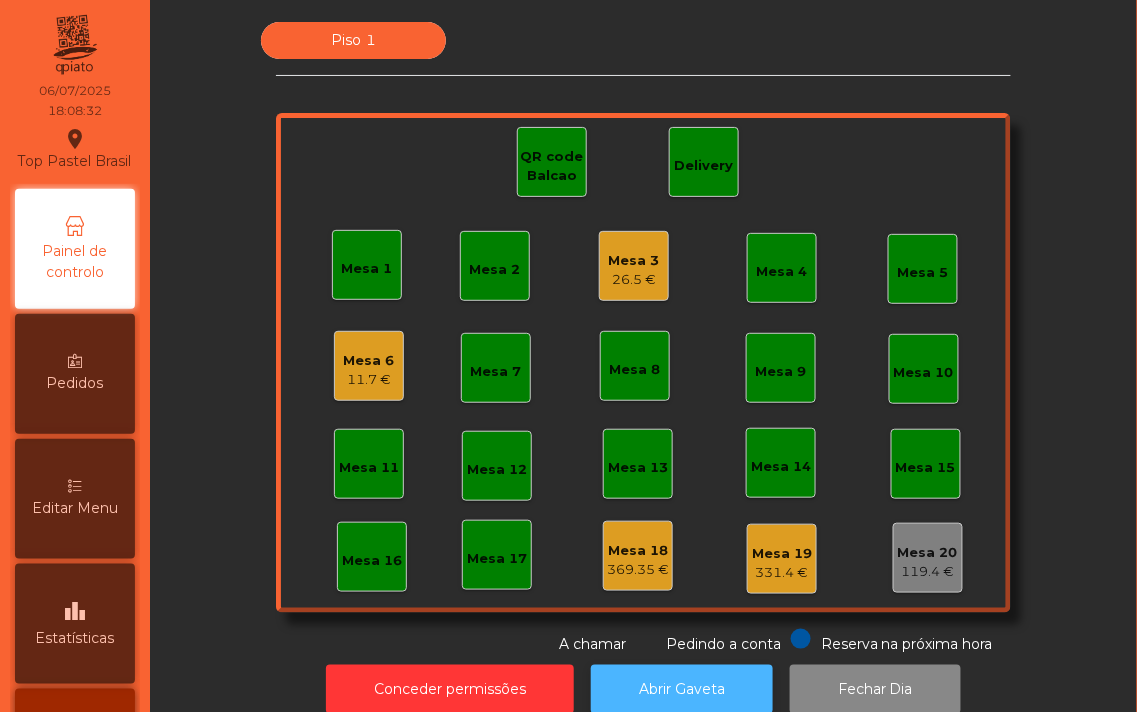 click on "Abrir Gaveta" at bounding box center [682, 689] 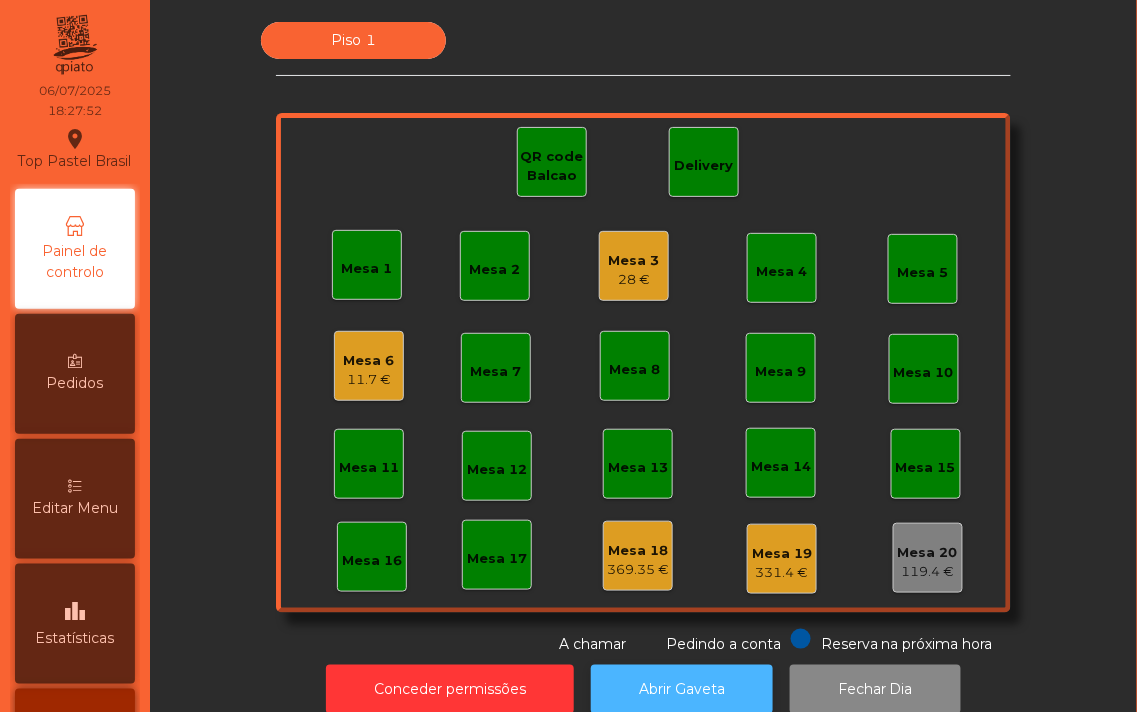 click on "Abrir Gaveta" at bounding box center (682, 689) 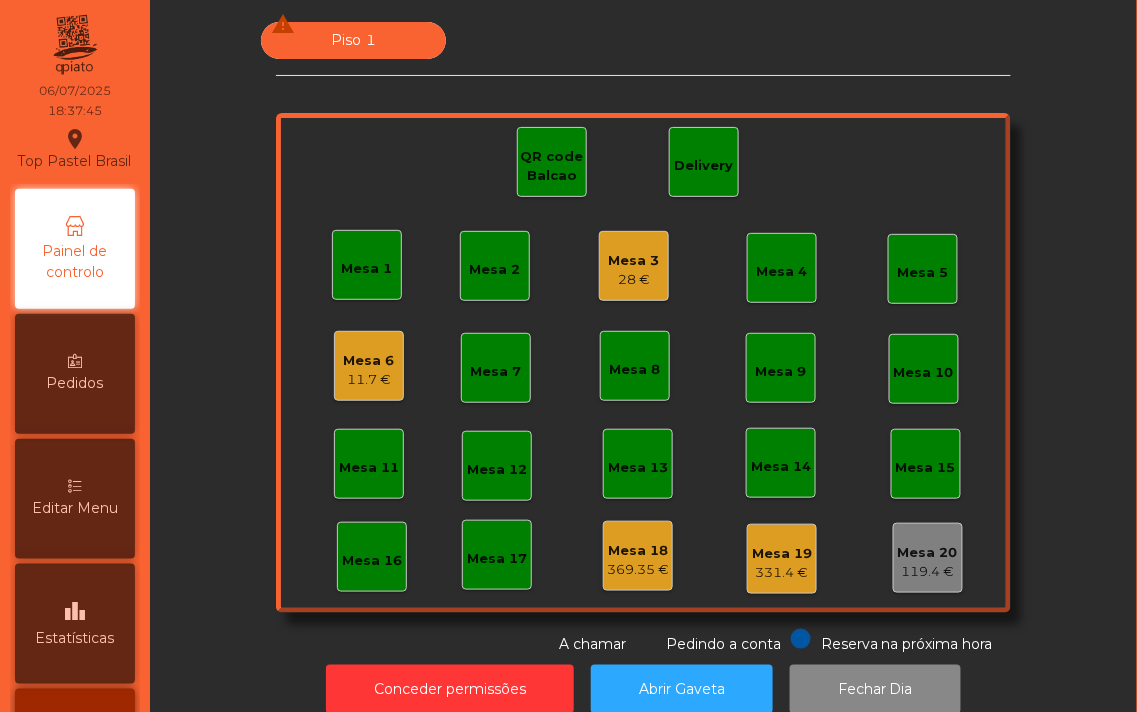 click on "Mesa 8" at bounding box center [635, 366] 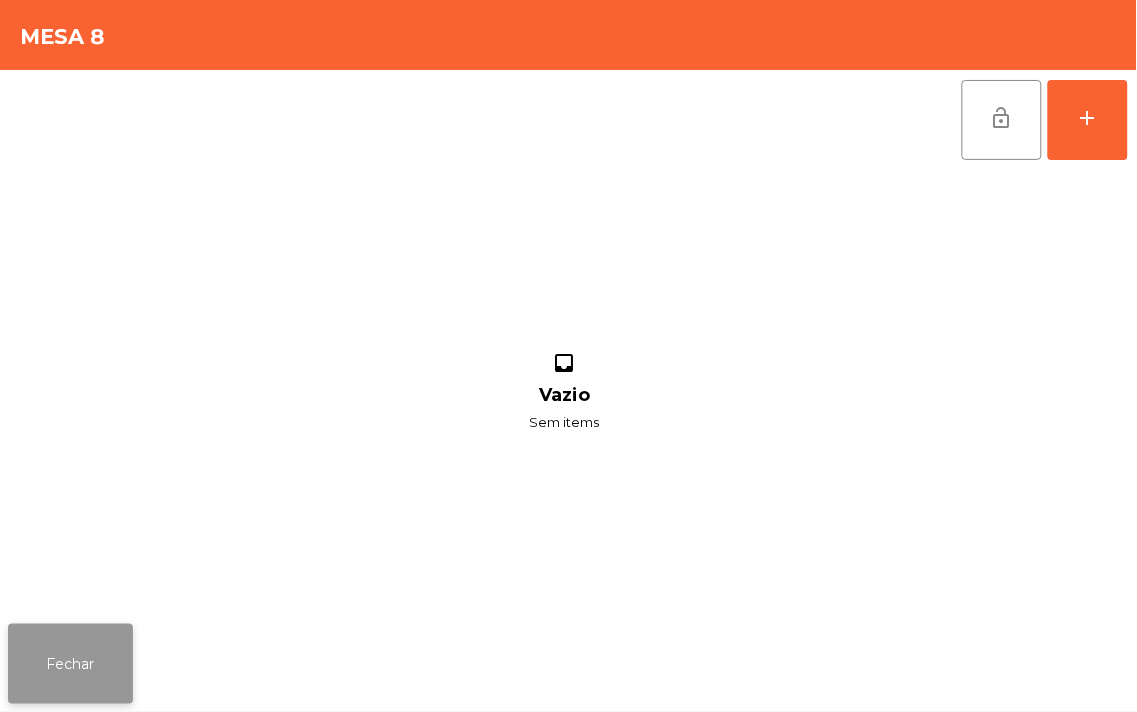 click on "Fechar" at bounding box center [70, 664] 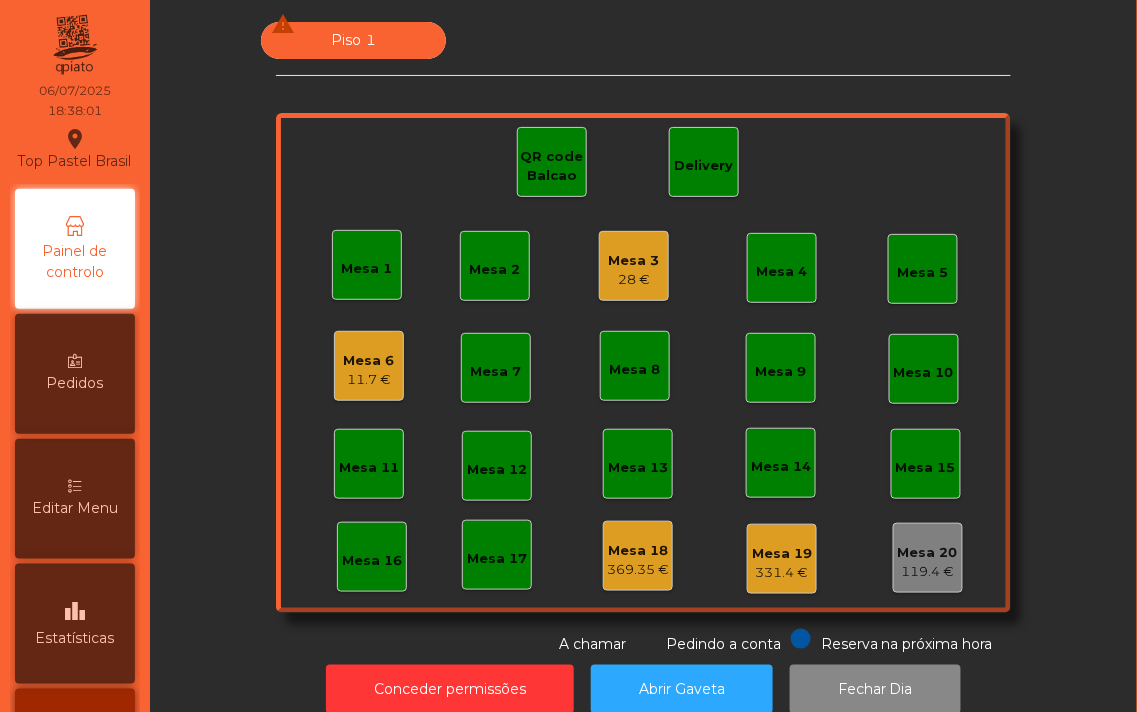 click on "28 €" at bounding box center (634, 280) 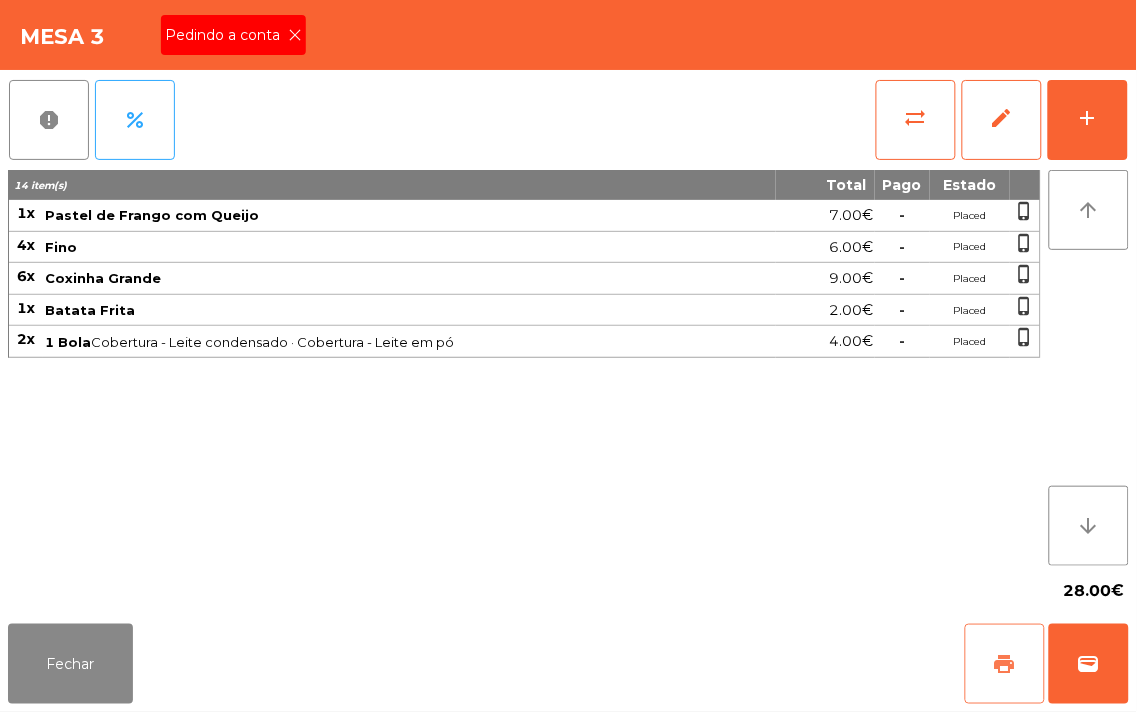 click on "print" at bounding box center [1005, 664] 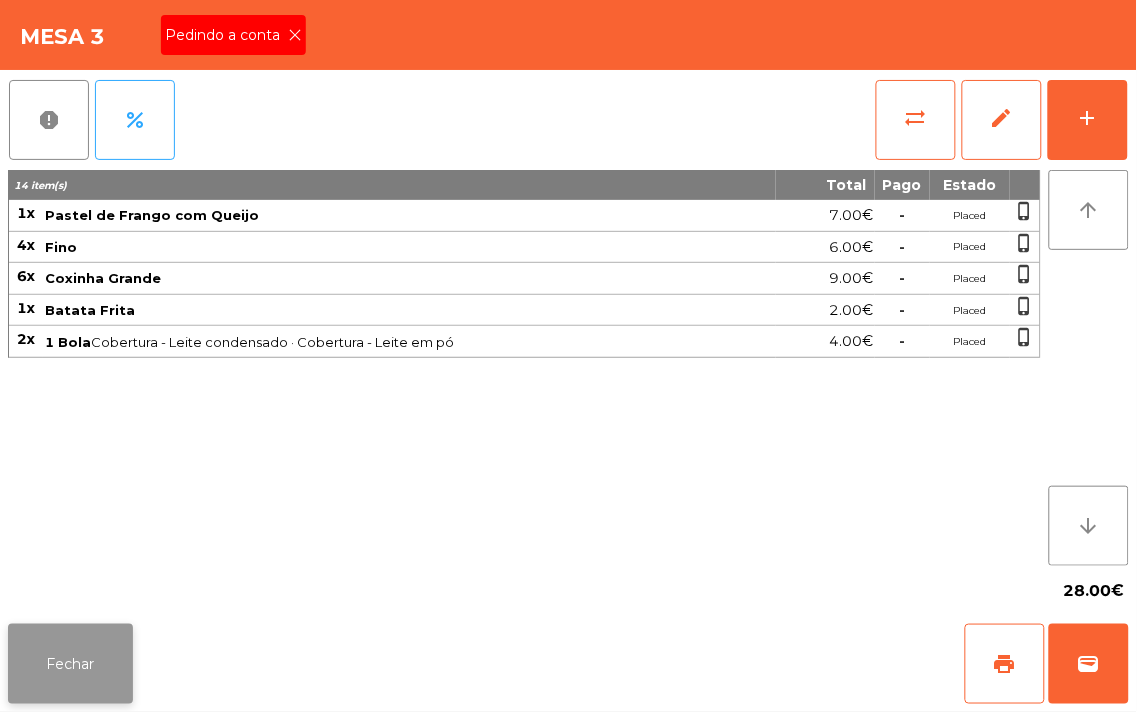 click on "Fechar" at bounding box center (70, 664) 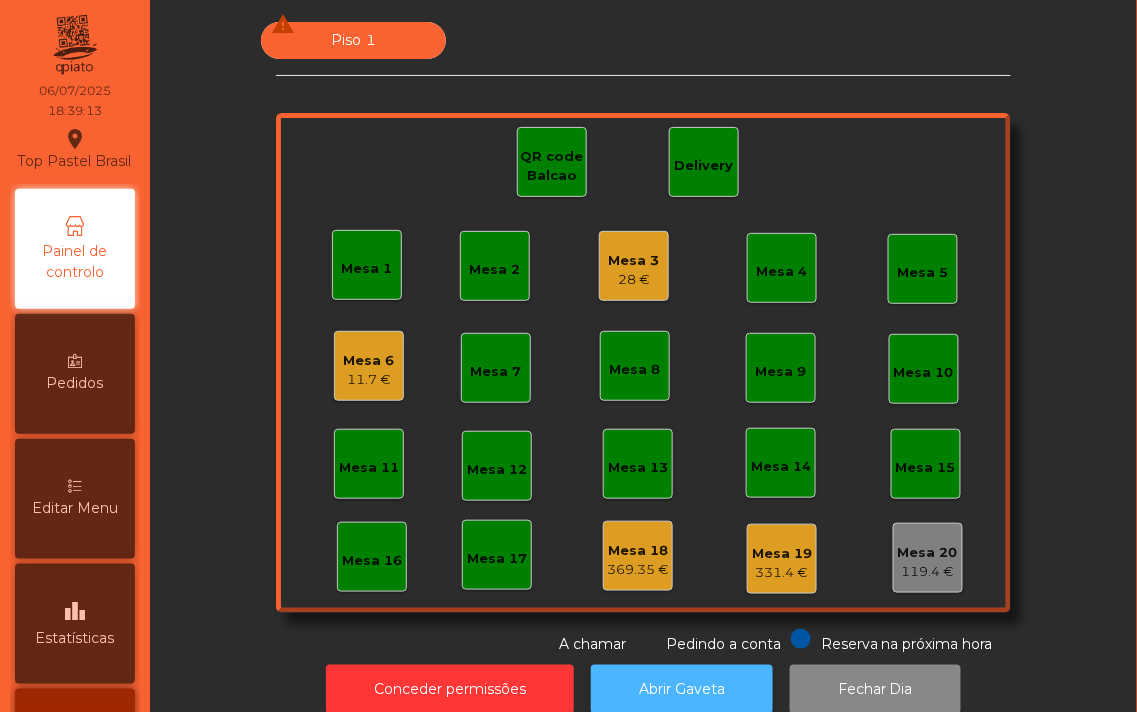 click on "Abrir Gaveta" at bounding box center [682, 689] 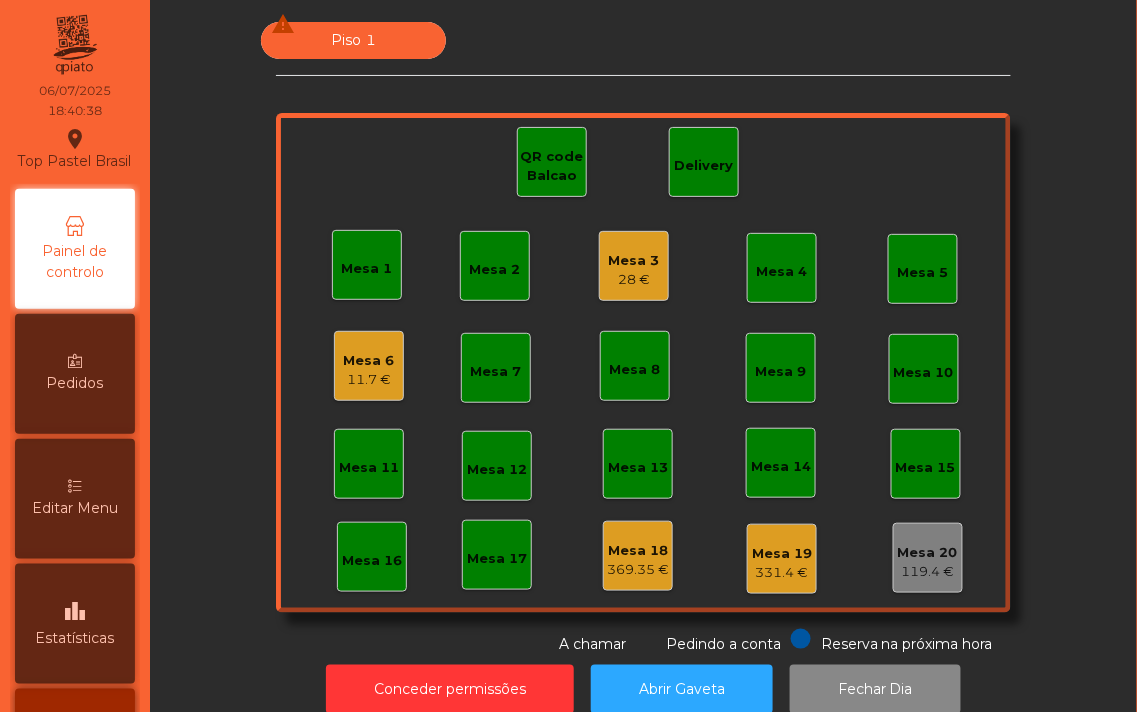 click on "28 €" at bounding box center [634, 280] 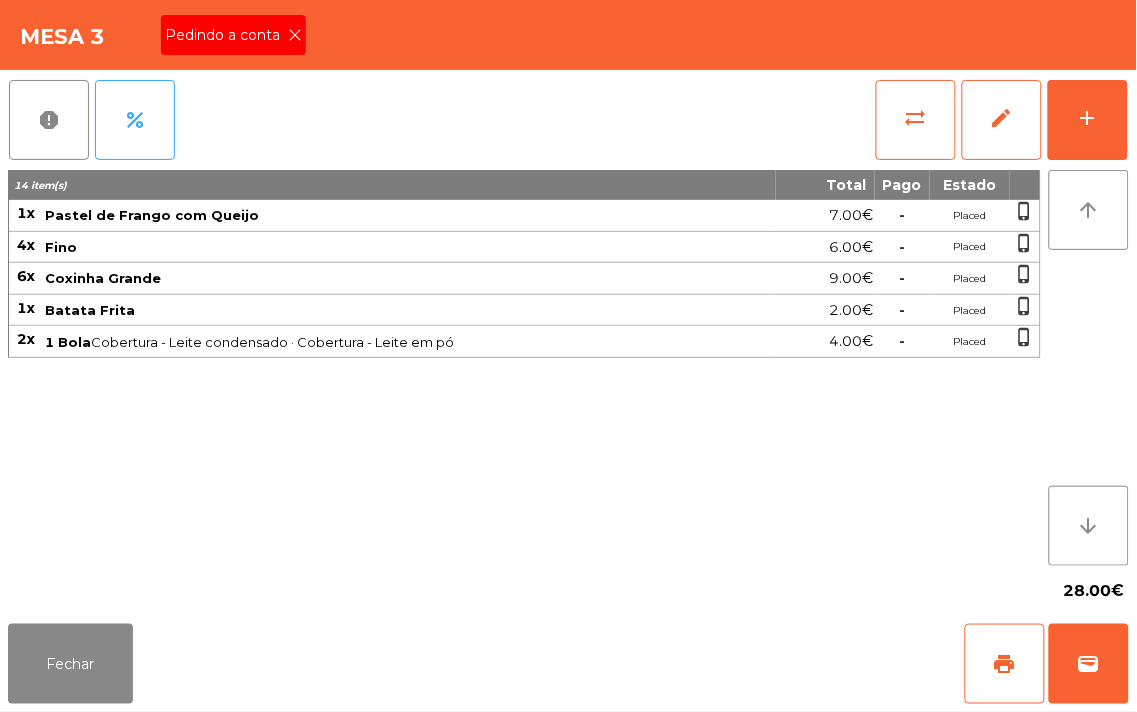click on "14 item(s) Total Pago Estado 1x Pastel de Frango com Queijo 7.00€  -  Placed  phone_iphone  4x Fino 6.00€  -  Placed  phone_iphone  6x Coxinha Grande 9.00€  -  Placed  phone_iphone  1x Batata Frita 2.00€  -  Placed  phone_iphone  2x 1 Bola   Cobertura - Leite condensado · Cobertura - Leite em pó  4.00€  -  Placed  phone_iphone" at bounding box center [524, 368] 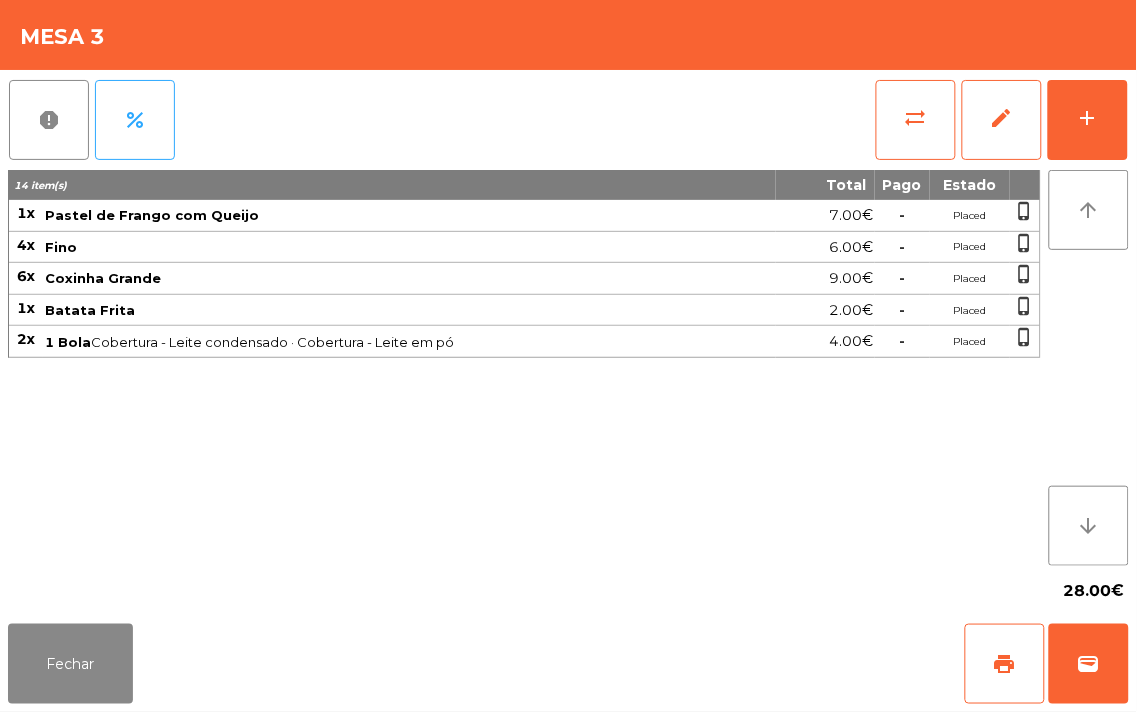click on "14 item(s) Total Pago Estado 1x Pastel de Frango com Queijo 7.00€  -  Placed  phone_iphone  4x Fino 6.00€  -  Placed  phone_iphone  6x Coxinha Grande 9.00€  -  Placed  phone_iphone  1x Batata Frita 2.00€  -  Placed  phone_iphone  2x 1 Bola   Cobertura - Leite condensado · Cobertura - Leite em pó  4.00€  -  Placed  phone_iphone" at bounding box center [524, 368] 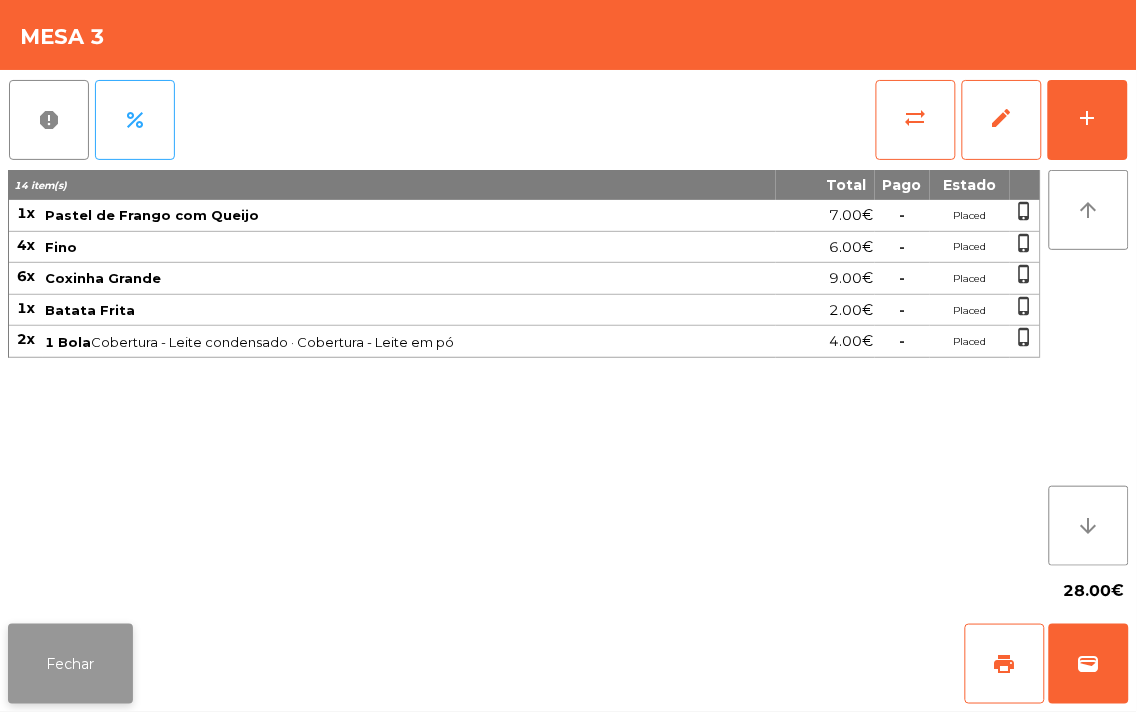 click on "Fechar" at bounding box center [70, 664] 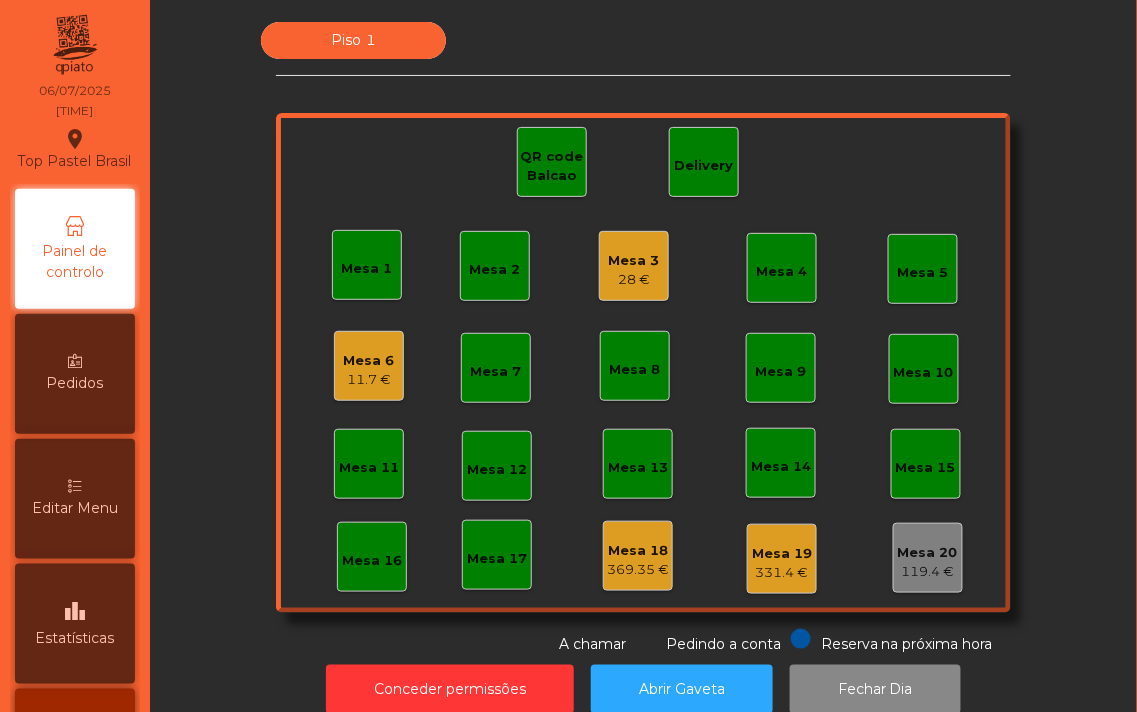 click on "Mesa 6" at bounding box center [634, 261] 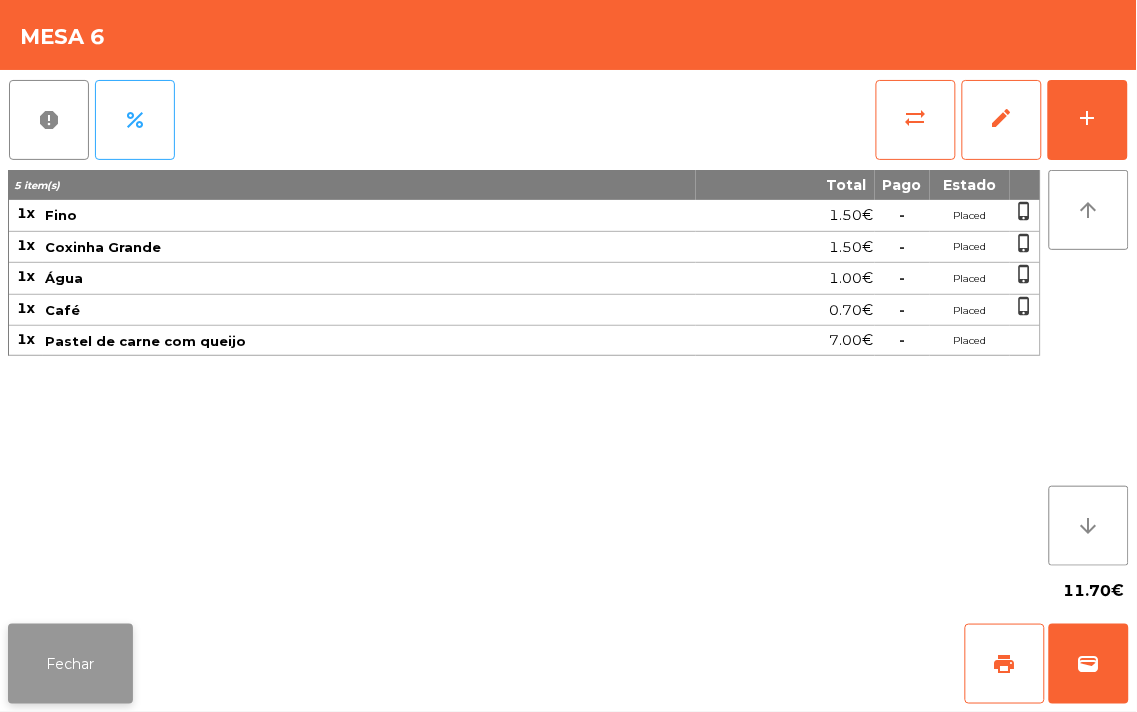 click on "Fechar" at bounding box center [70, 664] 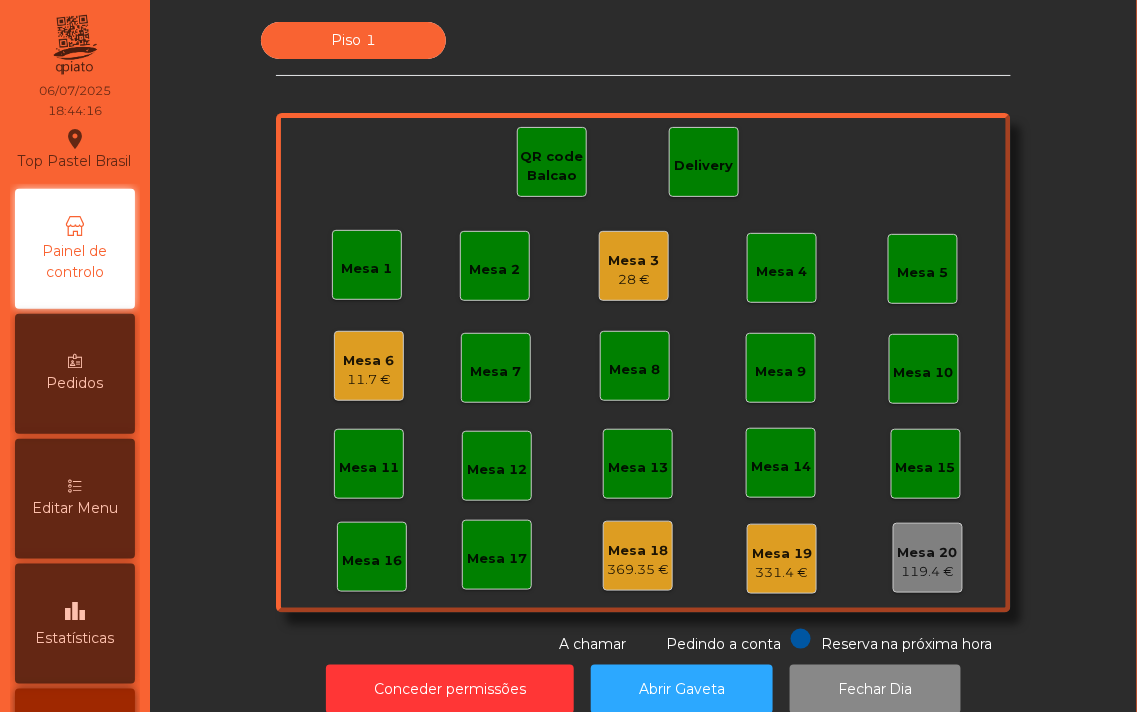 click on "11.7 €" at bounding box center (634, 280) 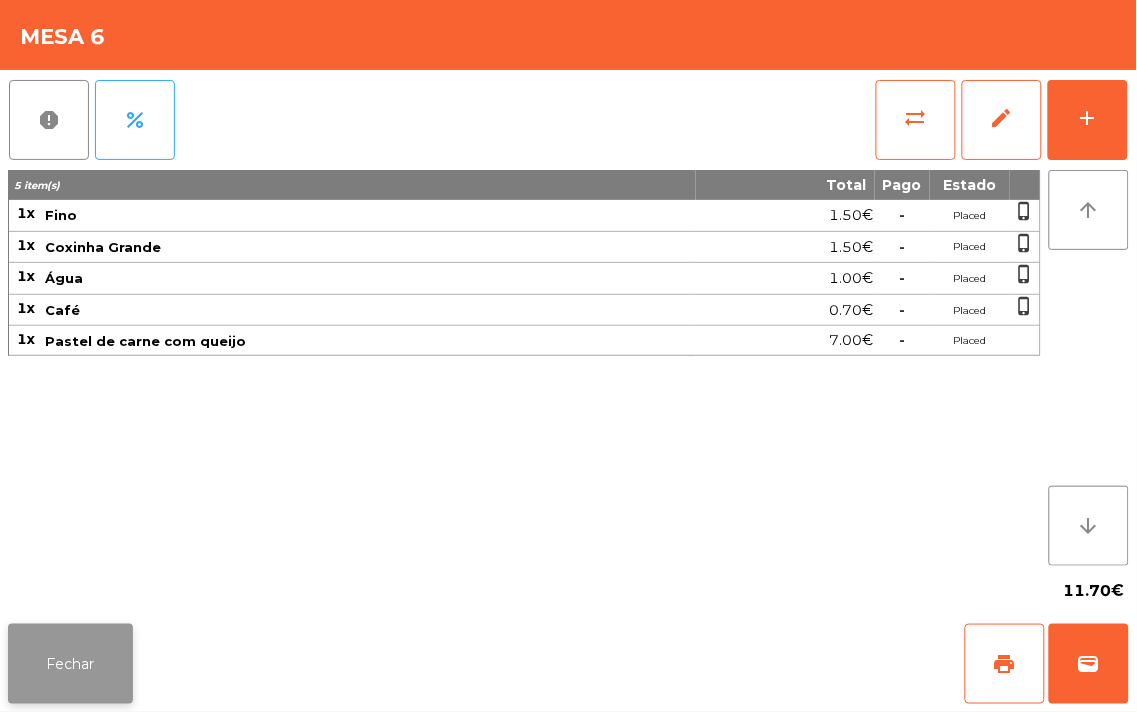 click on "Fechar" at bounding box center [70, 664] 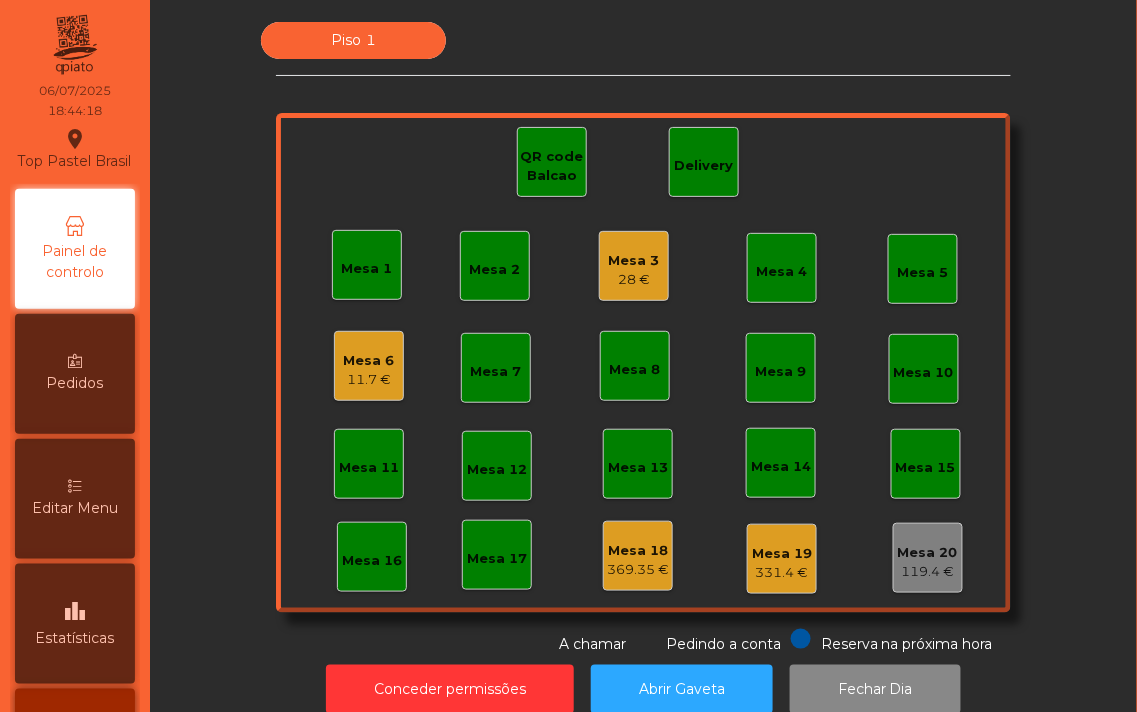 click on "Mesa 6" at bounding box center (634, 261) 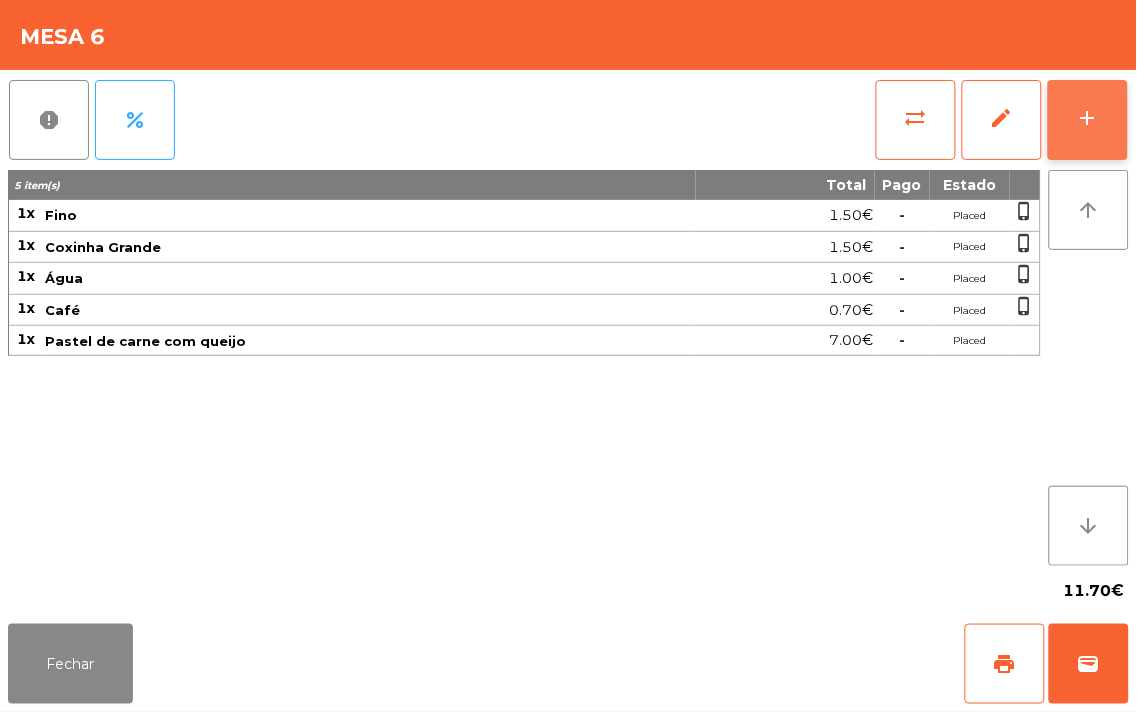 click on "add" at bounding box center (1088, 120) 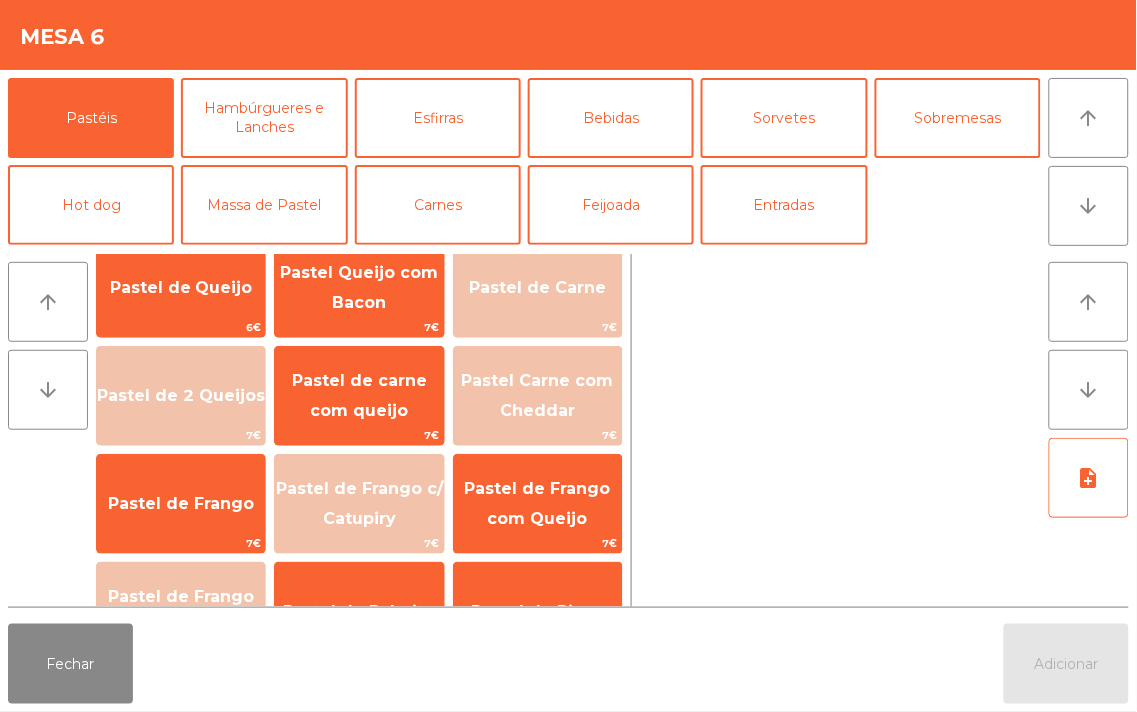 scroll, scrollTop: 26, scrollLeft: 0, axis: vertical 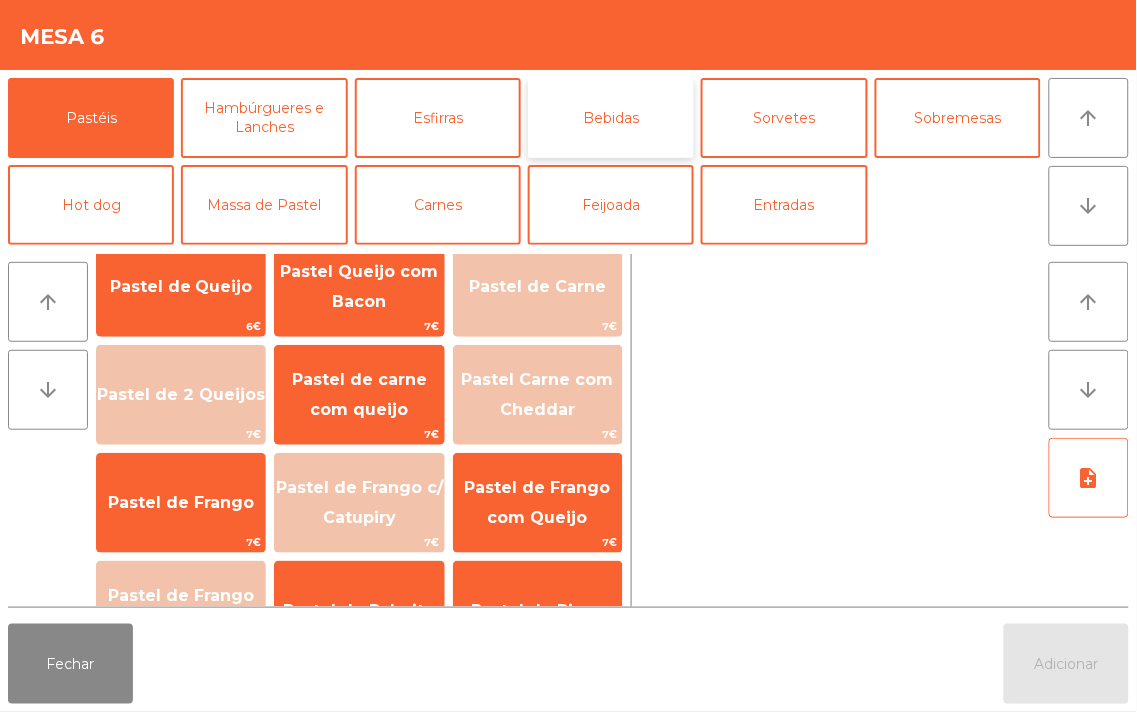 click on "Bebidas" at bounding box center [611, 118] 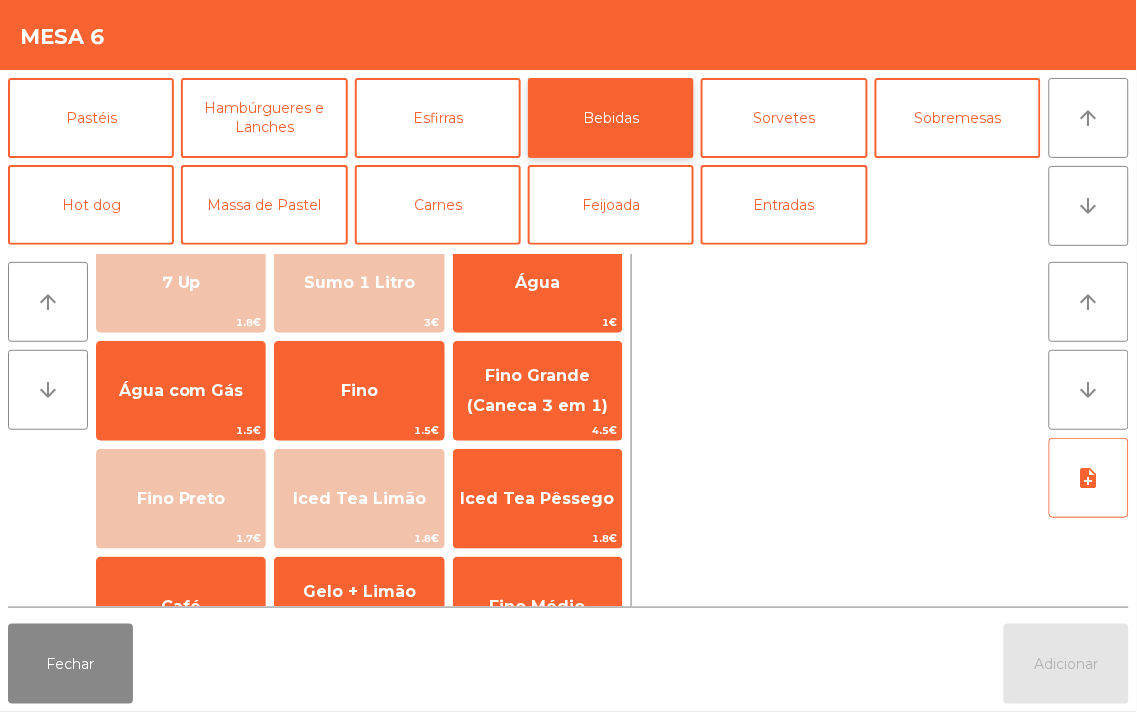 scroll, scrollTop: 182, scrollLeft: 0, axis: vertical 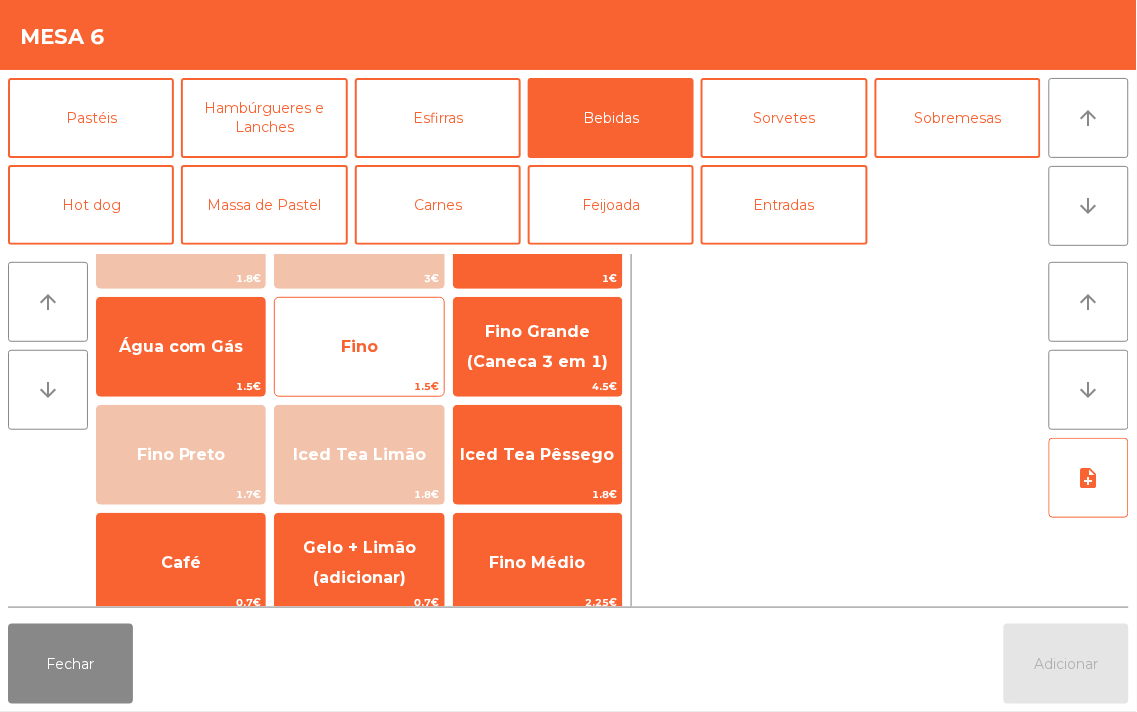 click on "Fino" at bounding box center [181, 131] 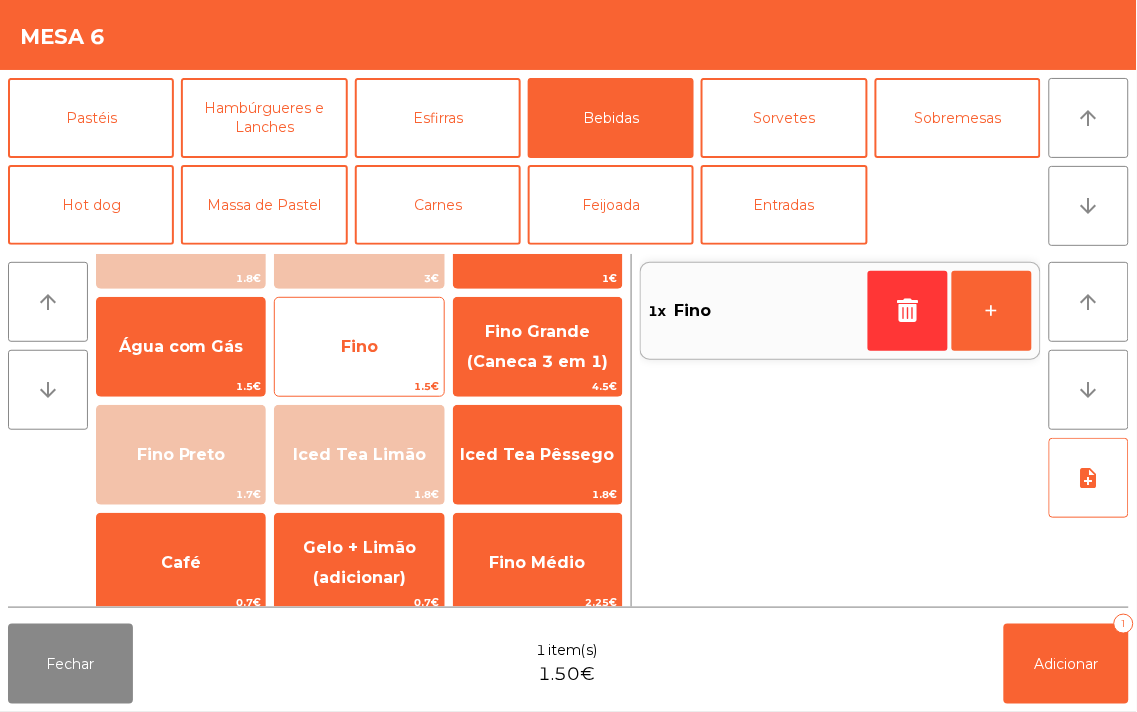 scroll, scrollTop: 195, scrollLeft: 0, axis: vertical 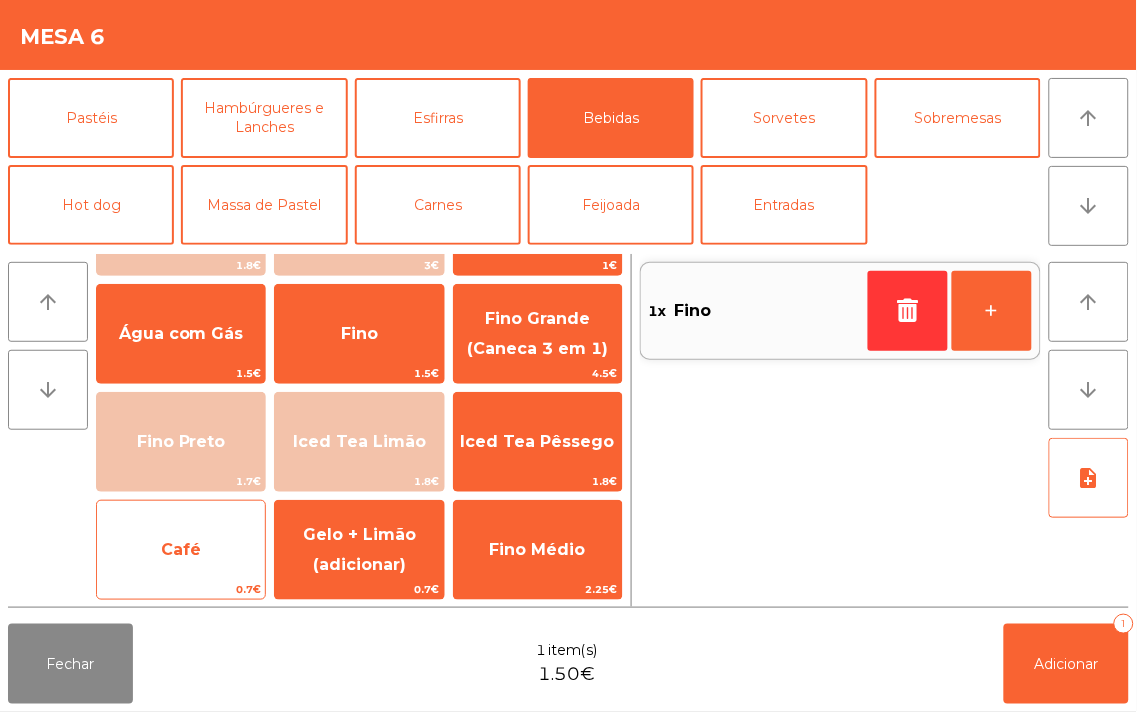 click on "Café" at bounding box center [181, 117] 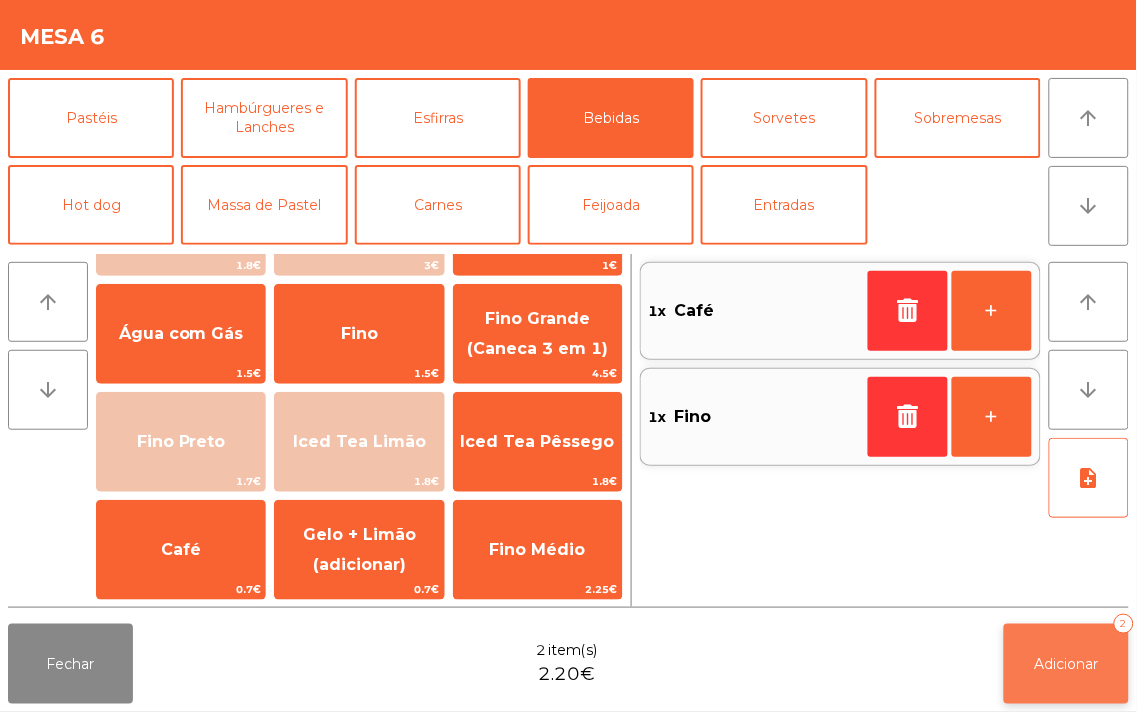 click on "Adicionar" at bounding box center [1067, 664] 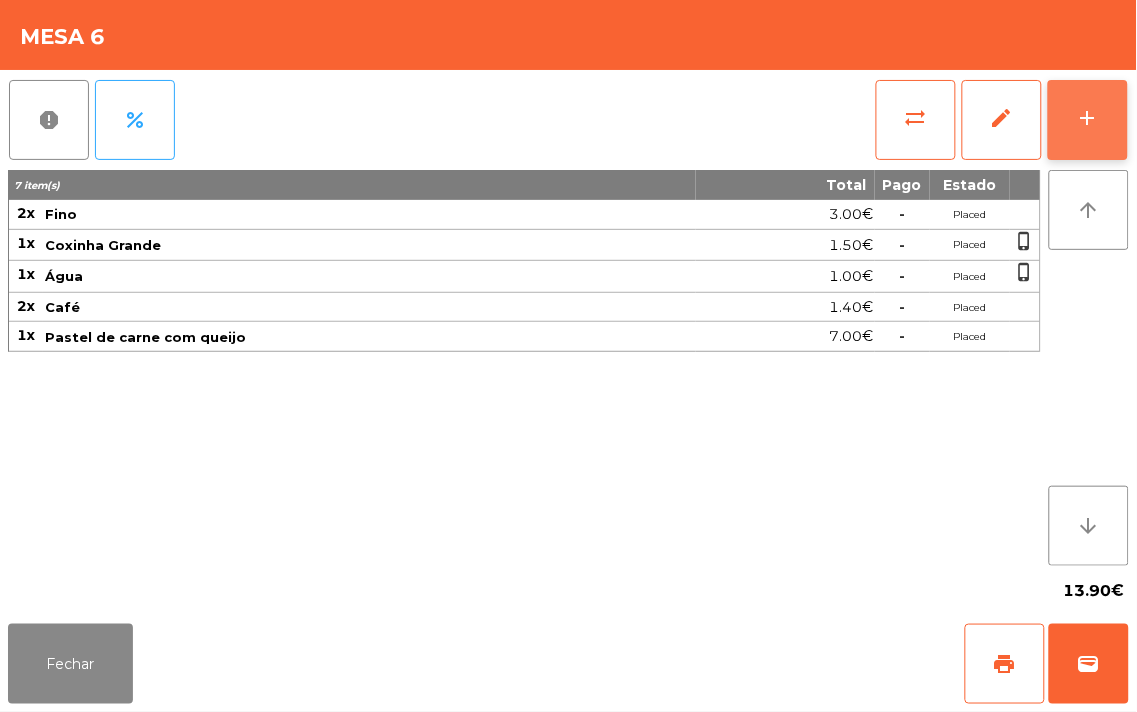 click on "add" at bounding box center [1088, 118] 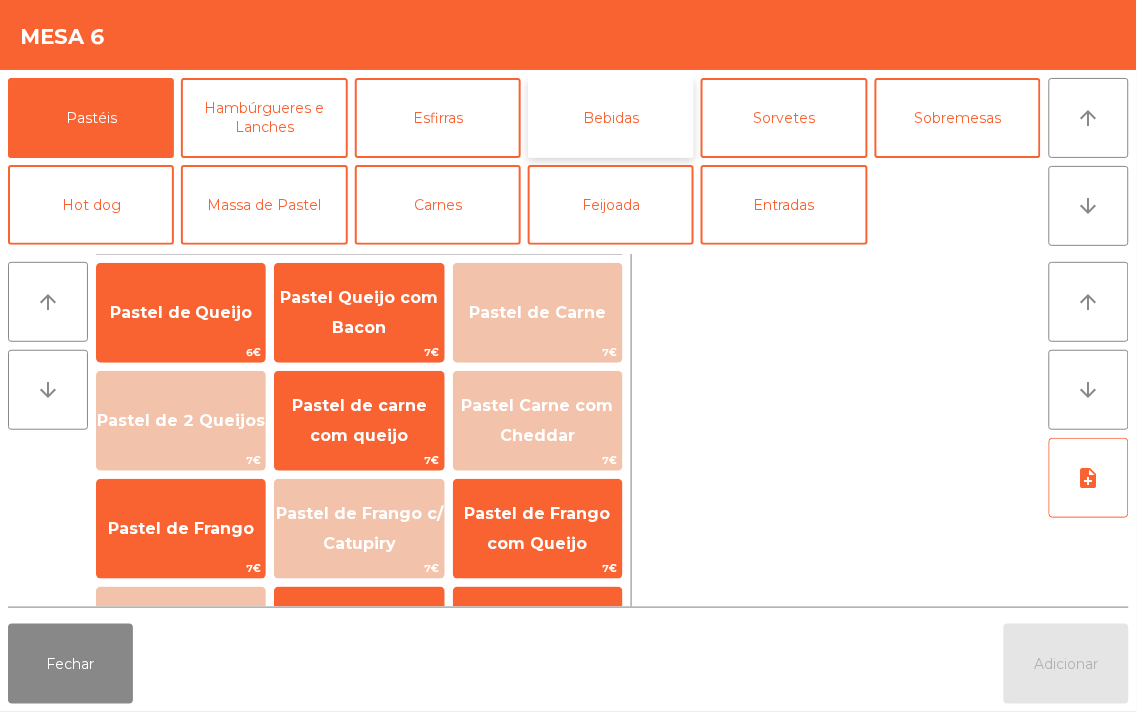 click on "Bebidas" at bounding box center (611, 118) 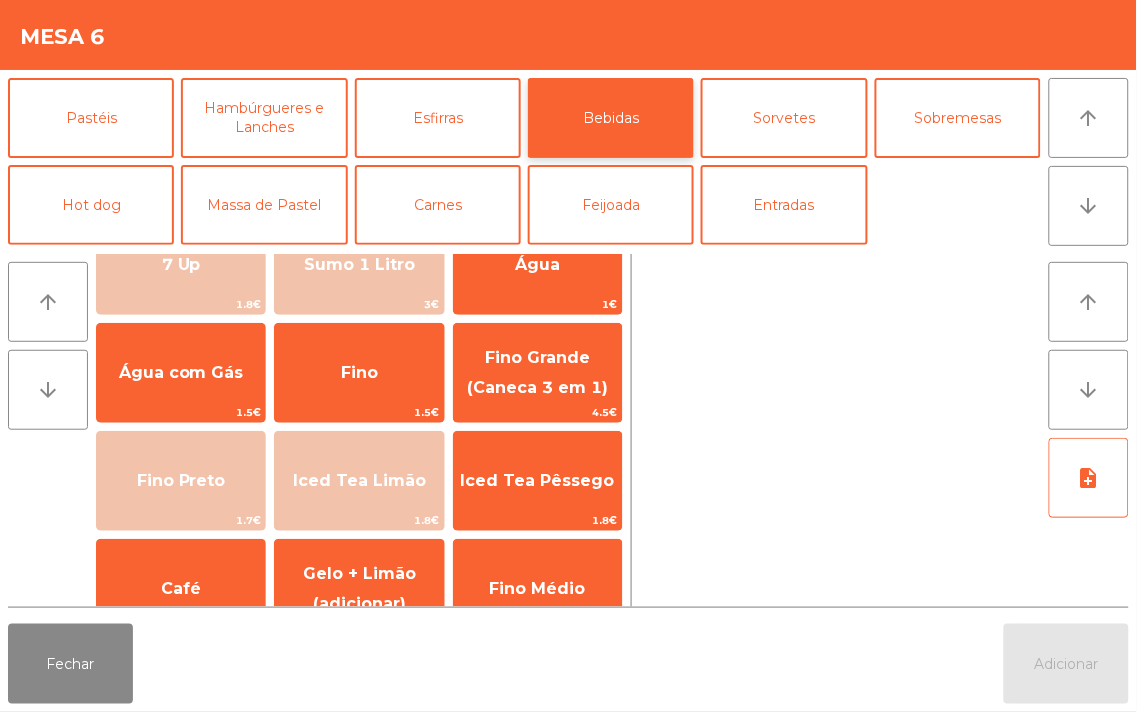 scroll, scrollTop: 158, scrollLeft: 0, axis: vertical 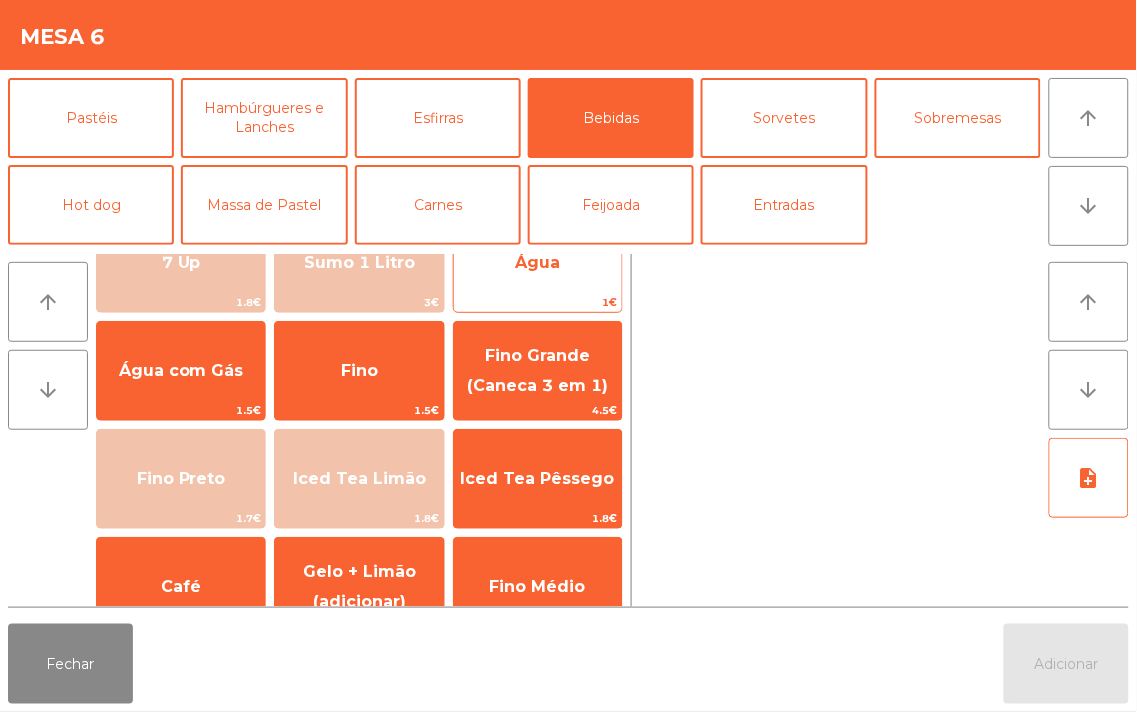 click on "Água" at bounding box center [181, 154] 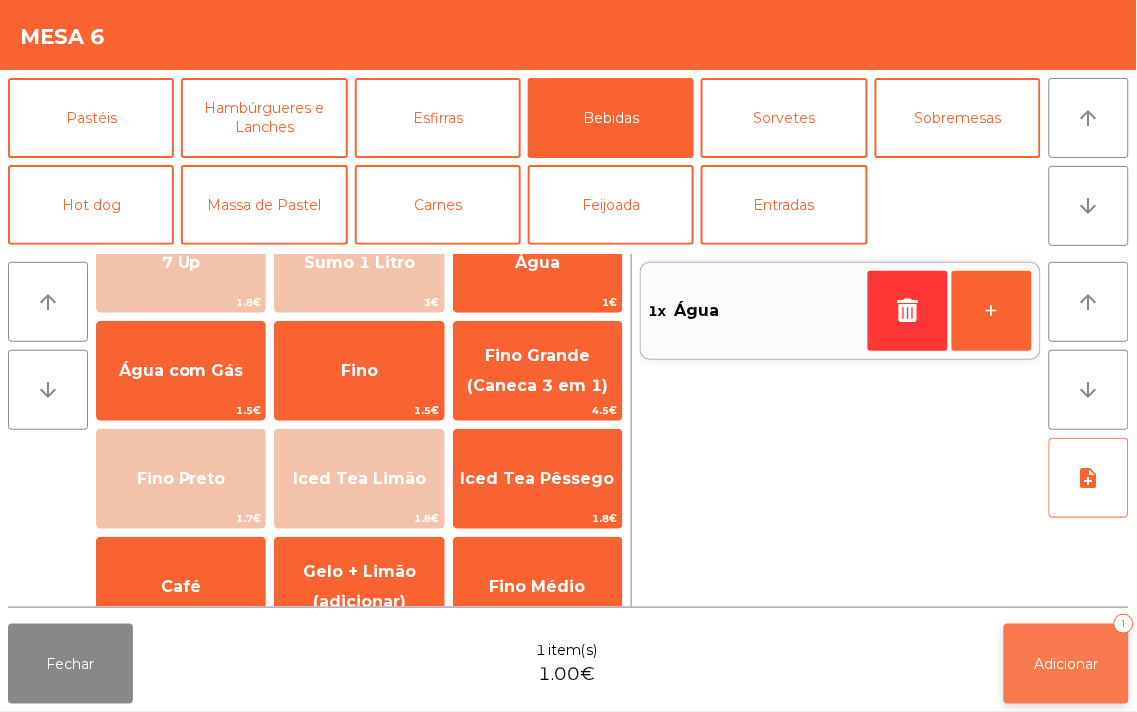 click on "Adicionar" at bounding box center [1067, 664] 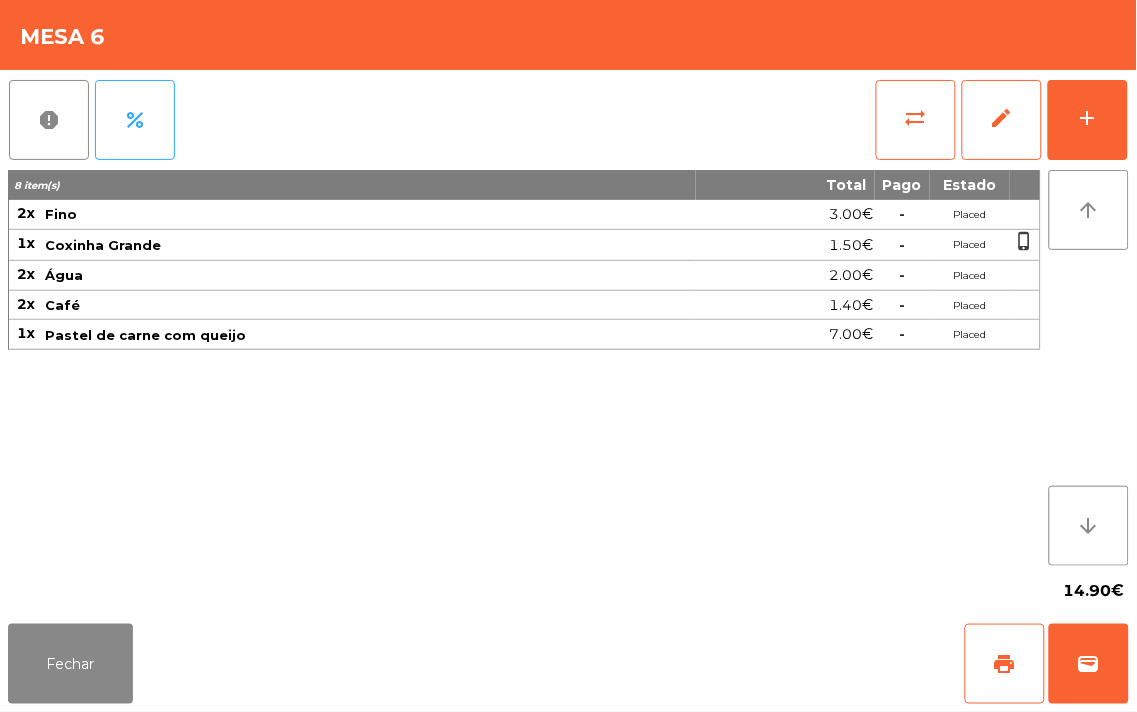 click on "8 item(s) Total Pago Estado 2x Fino 3.00€ - Placed 1x Coxinha Grande 1.50€ - Placed phone_iphone 2x Água 2.00€ - Placed 2x Café 1.40€ - Placed 1x Pastel de carne com queijo 7.00€ - Placed" at bounding box center (524, 368) 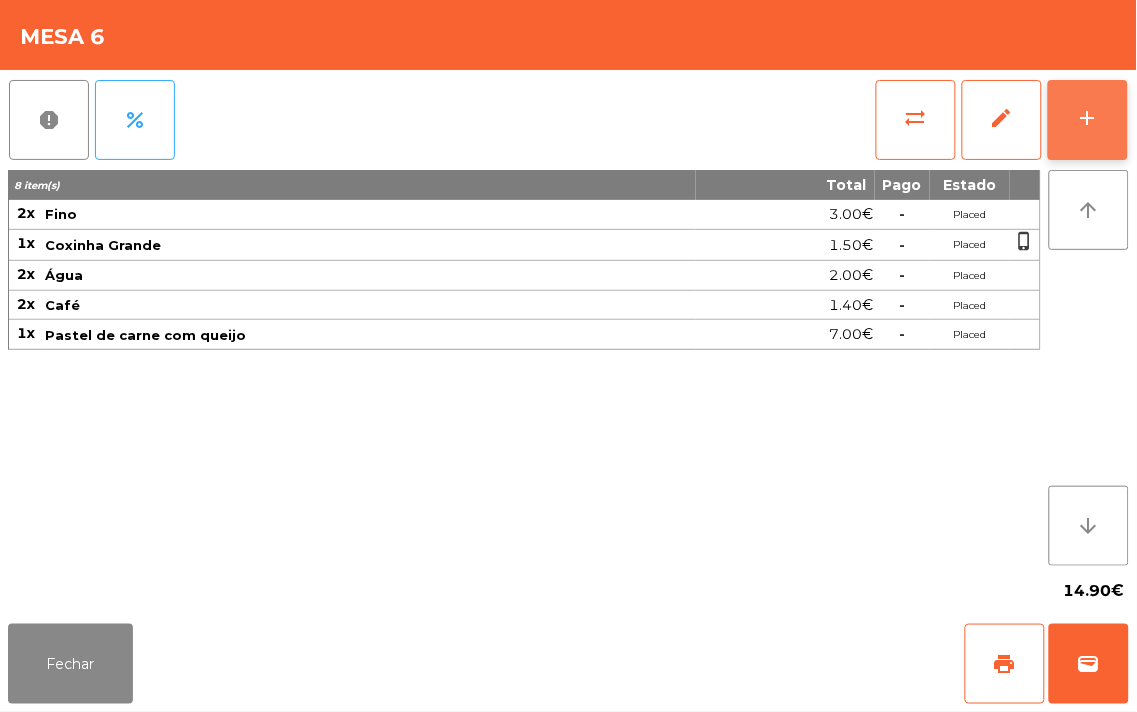 click on "add" at bounding box center (1088, 118) 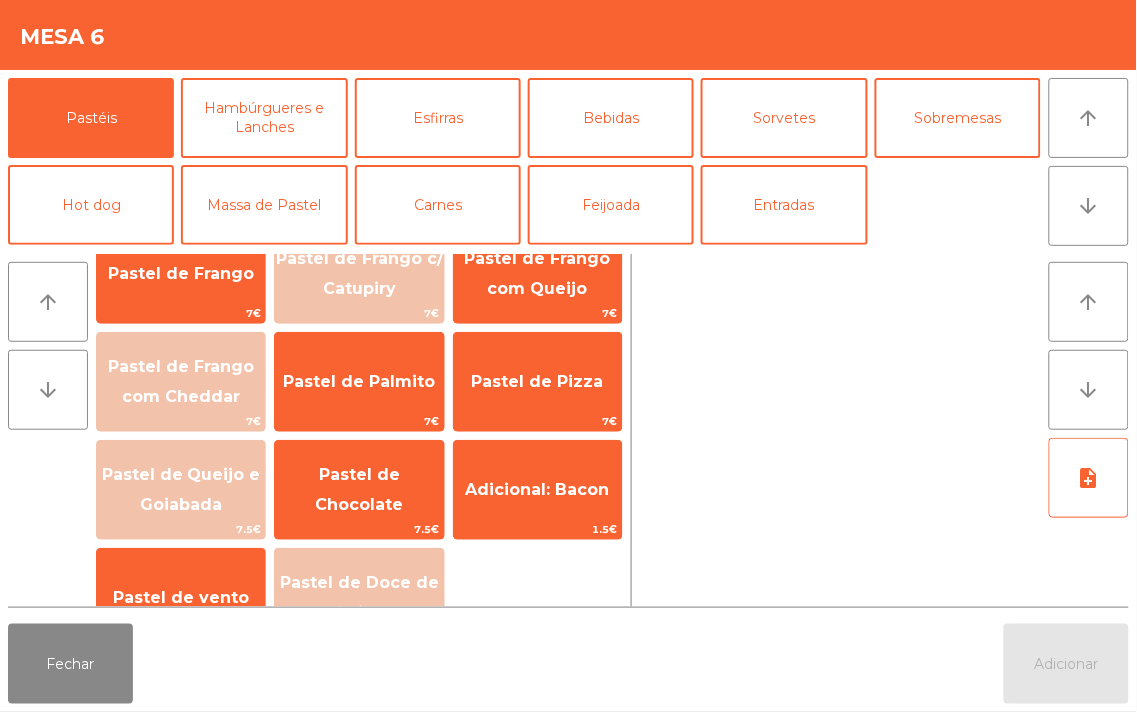 scroll, scrollTop: 252, scrollLeft: 0, axis: vertical 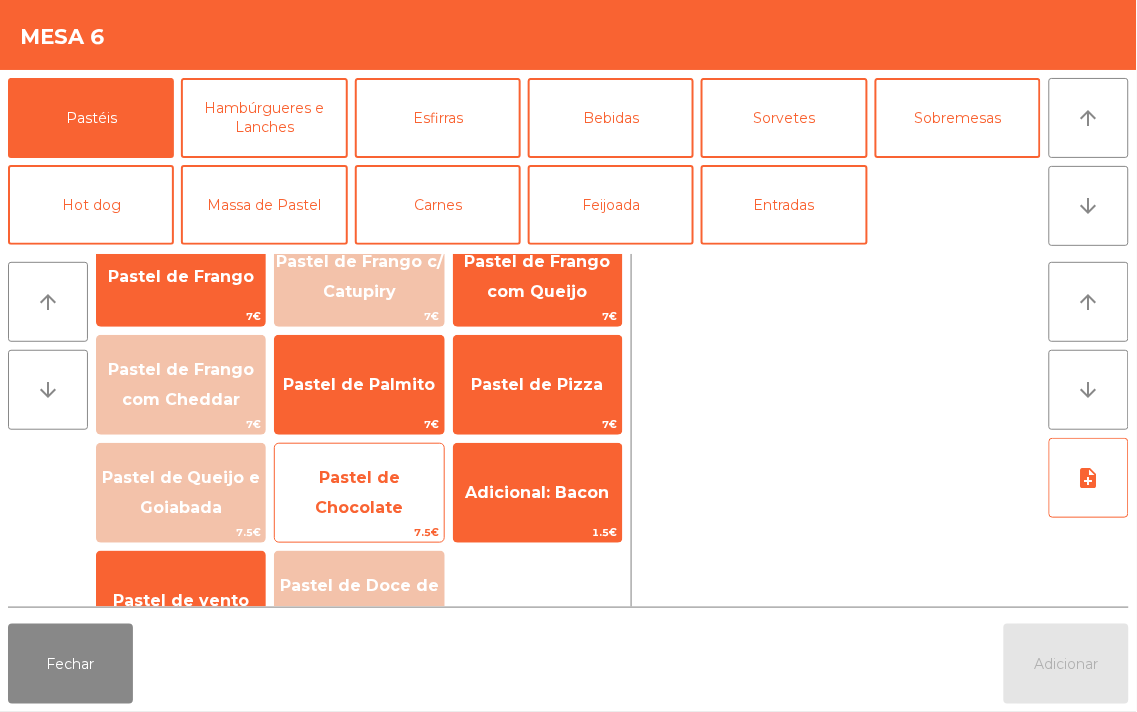 click on "Pastel de Chocolate" at bounding box center (181, 60) 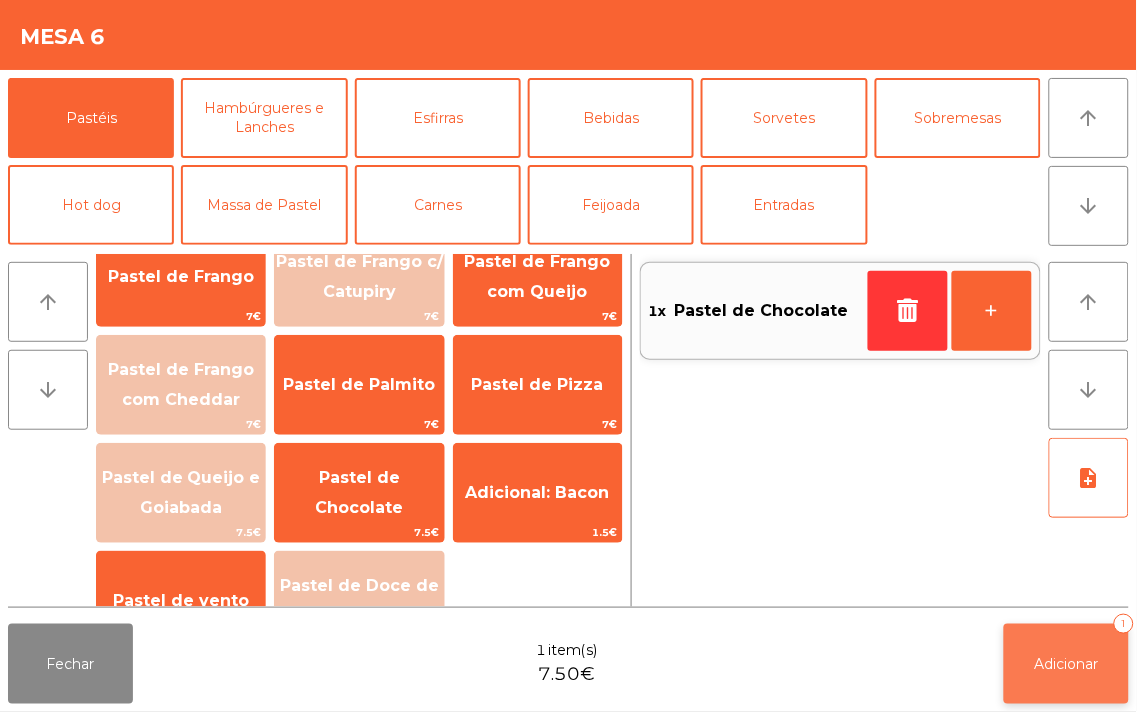 click on "Adicionar" at bounding box center (1067, 664) 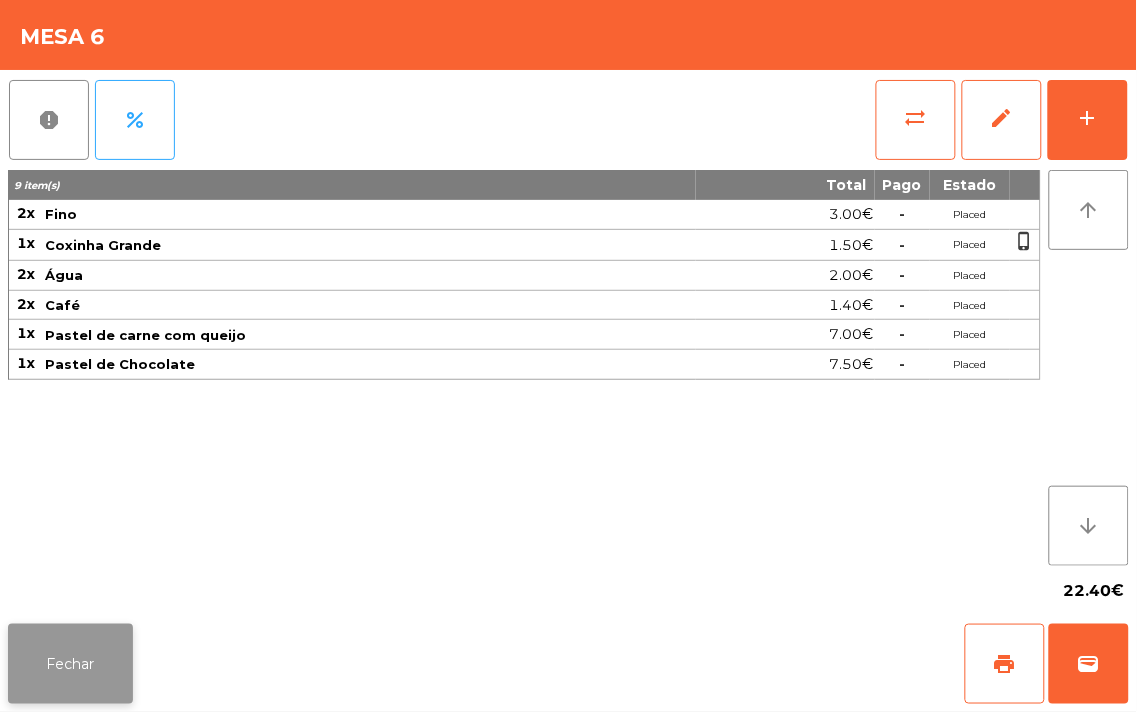 click on "Fechar" at bounding box center (70, 664) 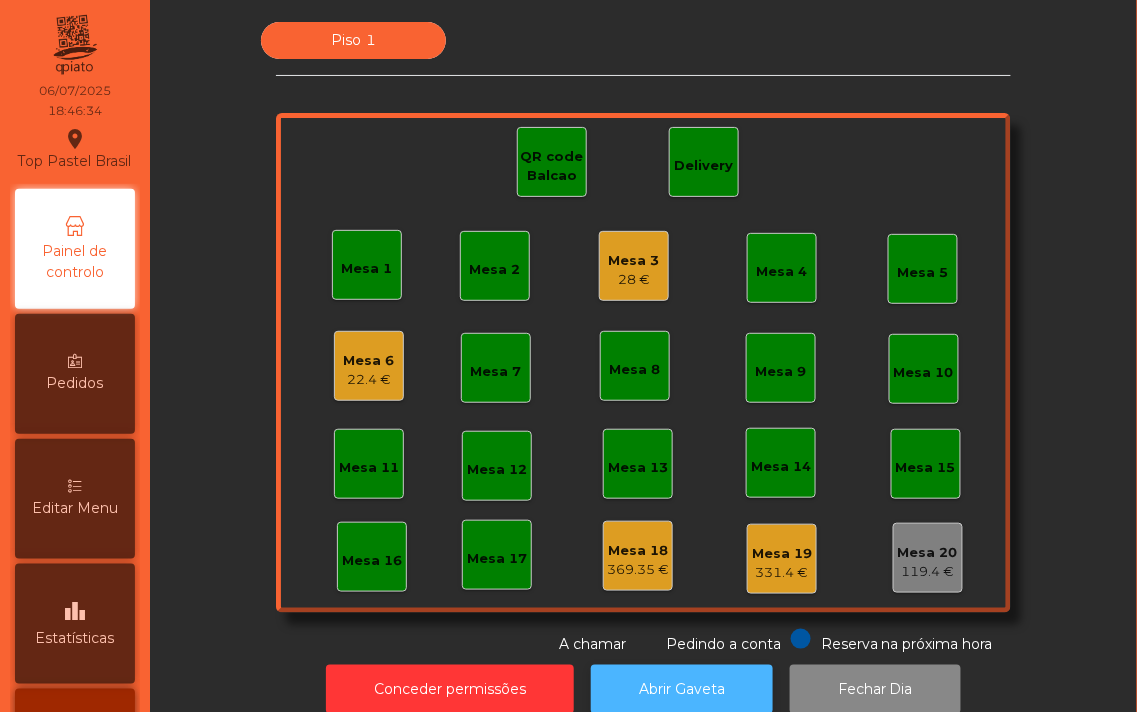 click on "Abrir Gaveta" at bounding box center (682, 689) 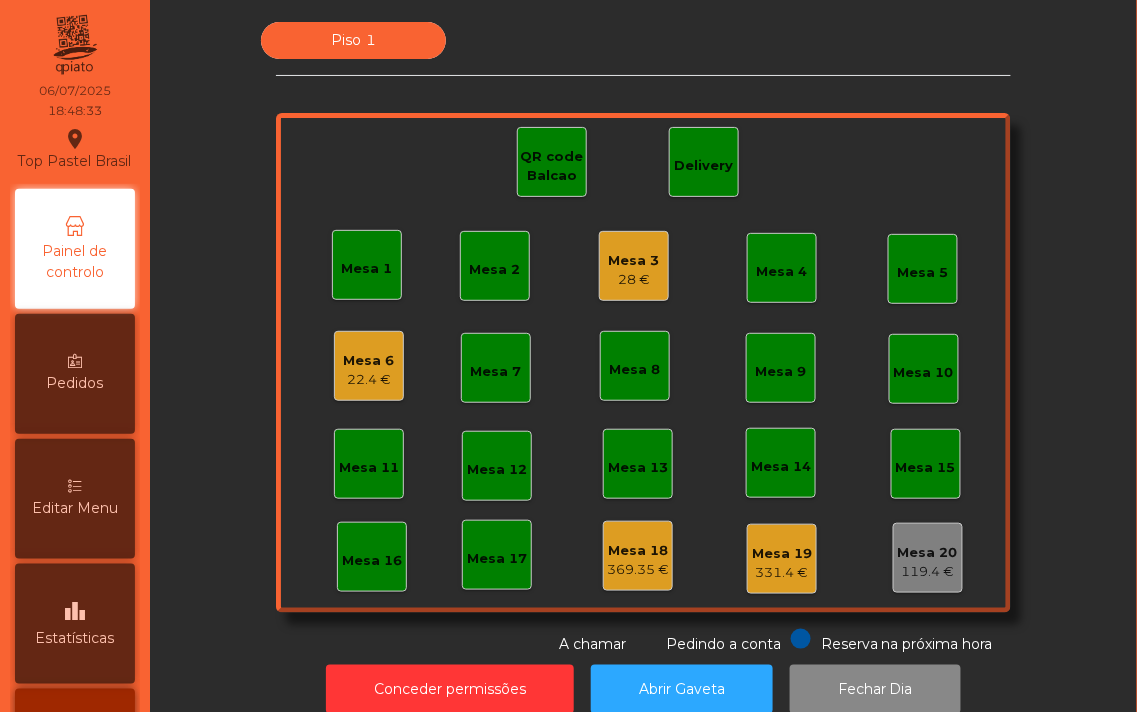 click on "Mesa 3   28 €" at bounding box center [634, 266] 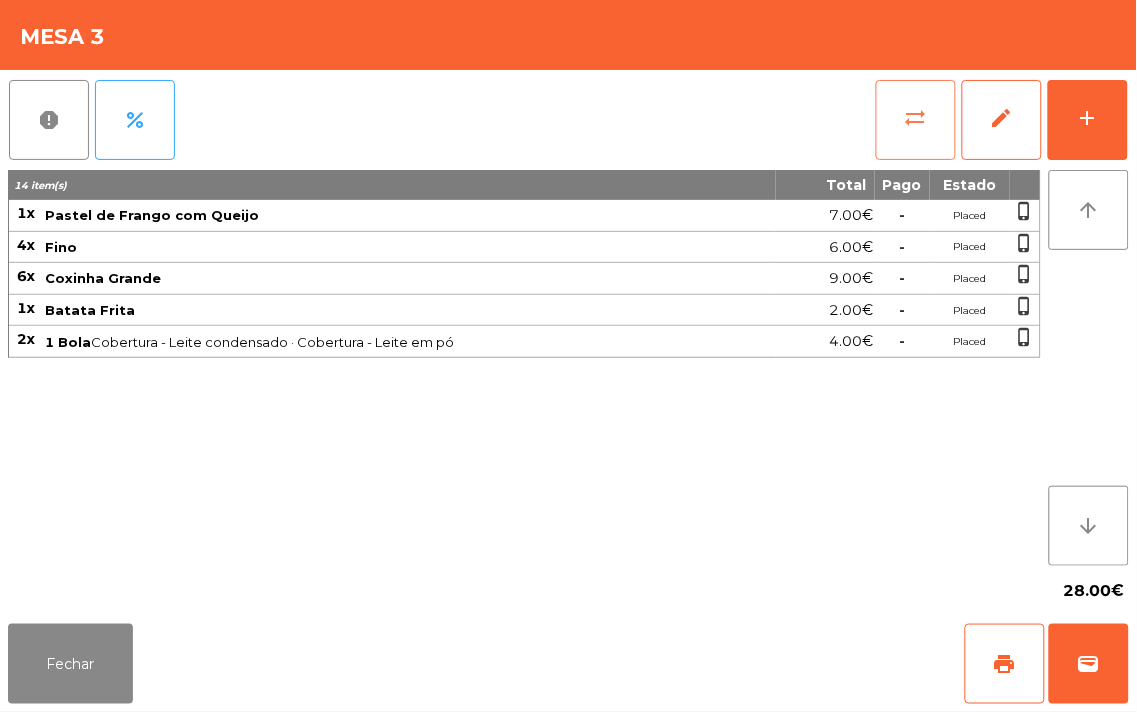 click on "sync_alt" at bounding box center [916, 118] 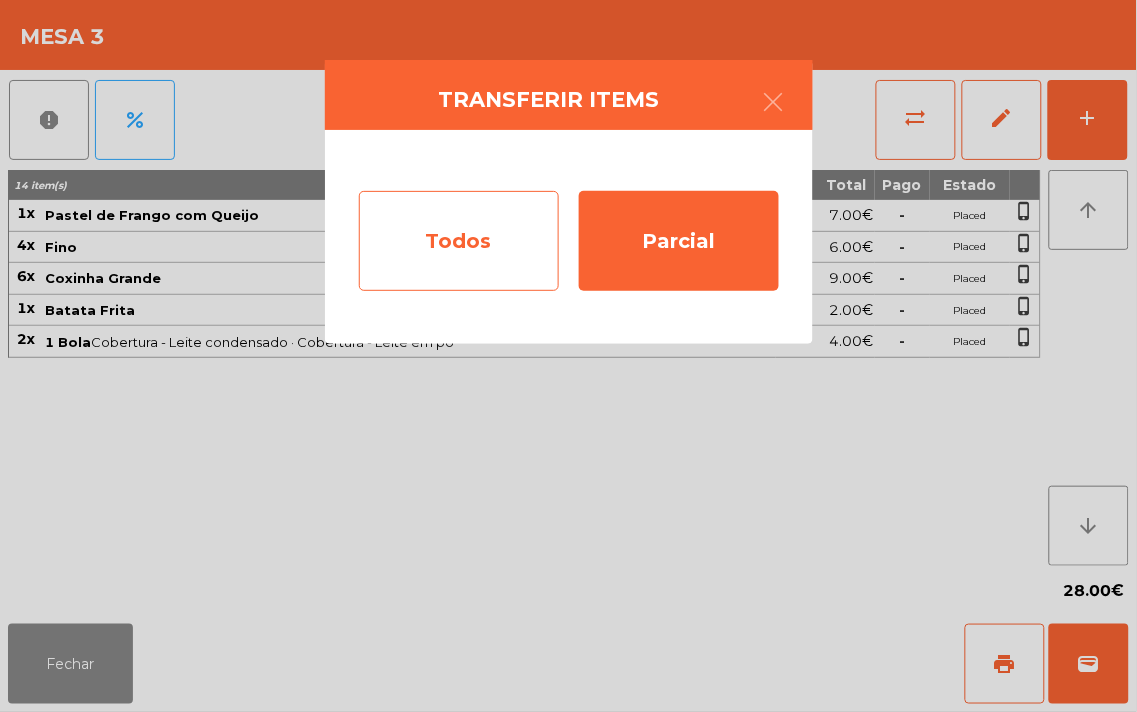 click on "Todos" at bounding box center (459, 241) 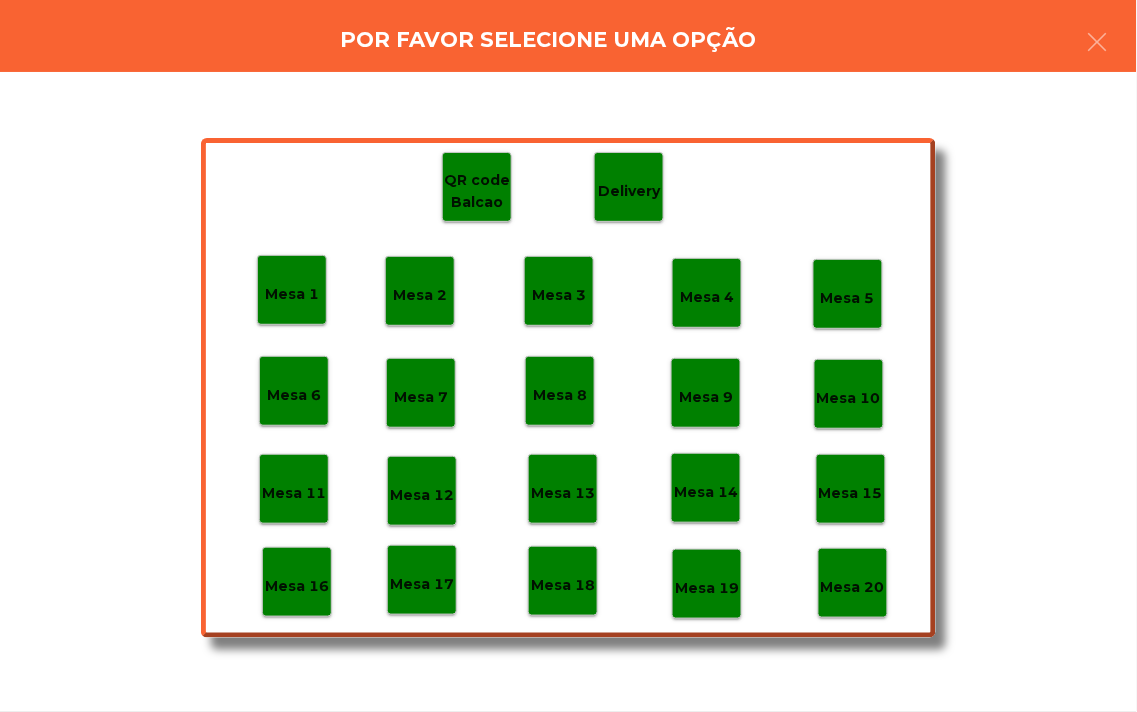 click on "Mesa 17" at bounding box center [292, 294] 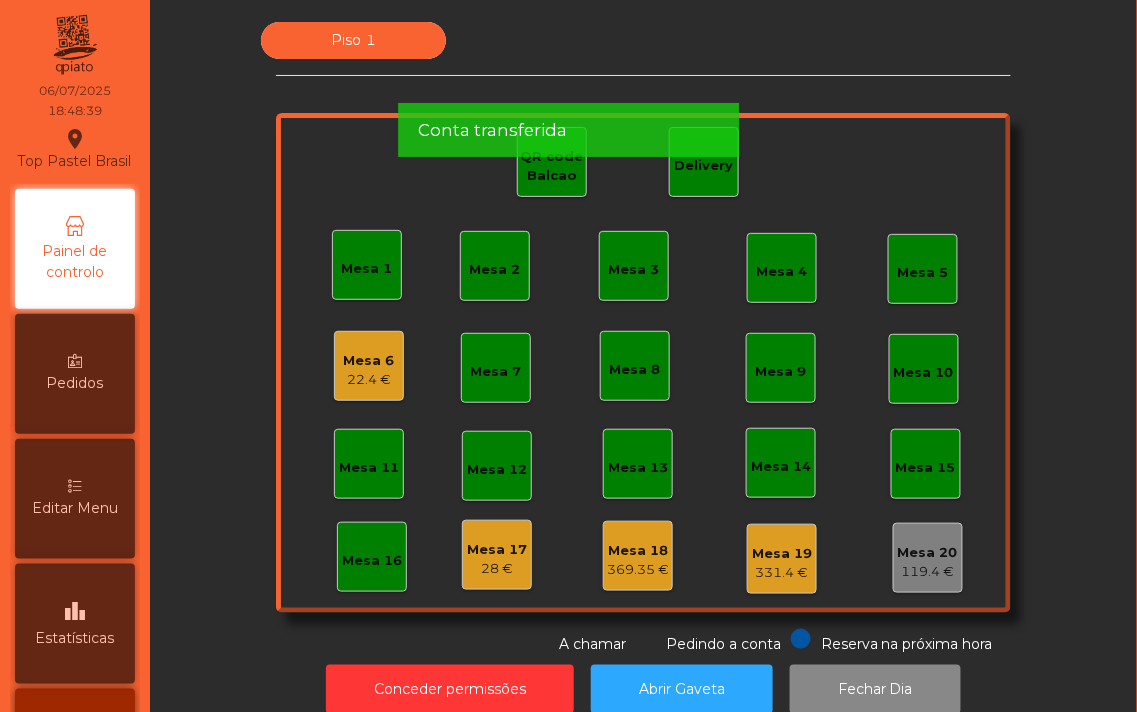 click on "Mesa 6" at bounding box center (369, 361) 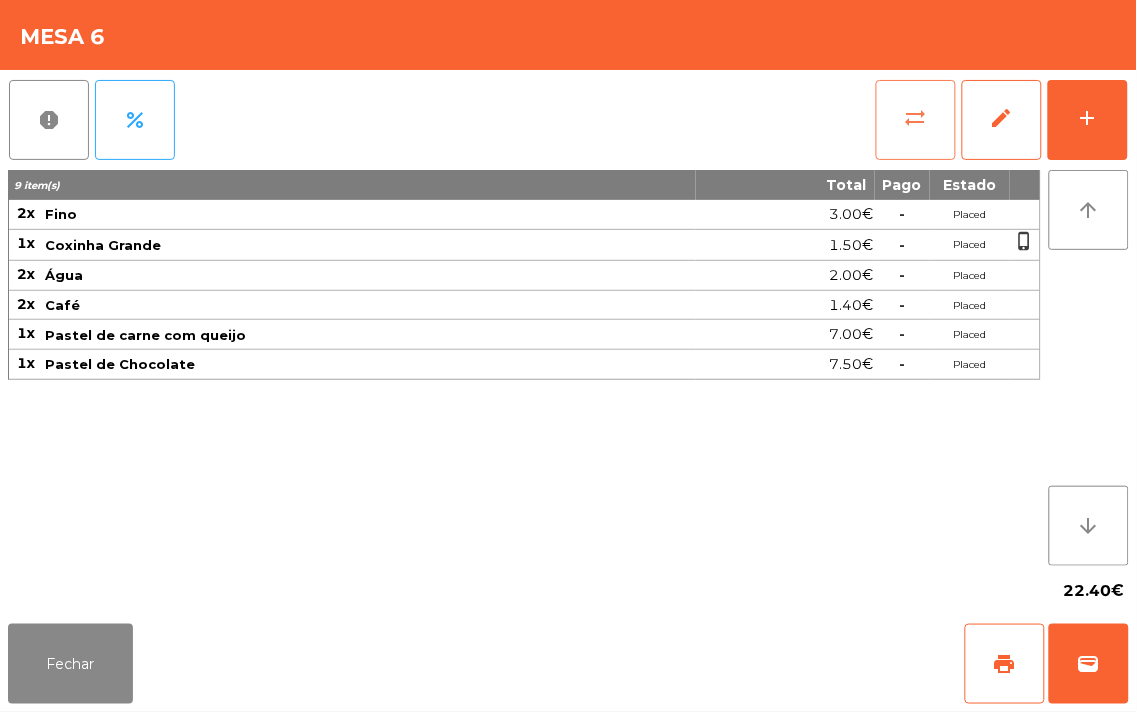 click on "sync_alt" at bounding box center [916, 120] 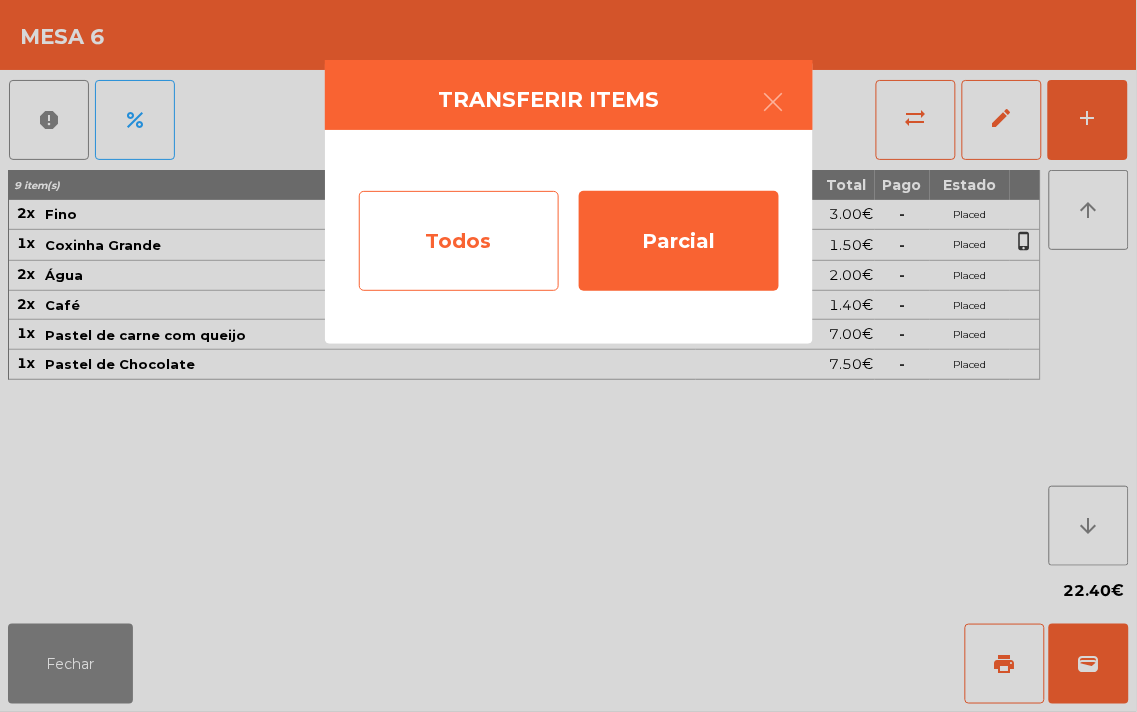 click on "Todos" at bounding box center [459, 241] 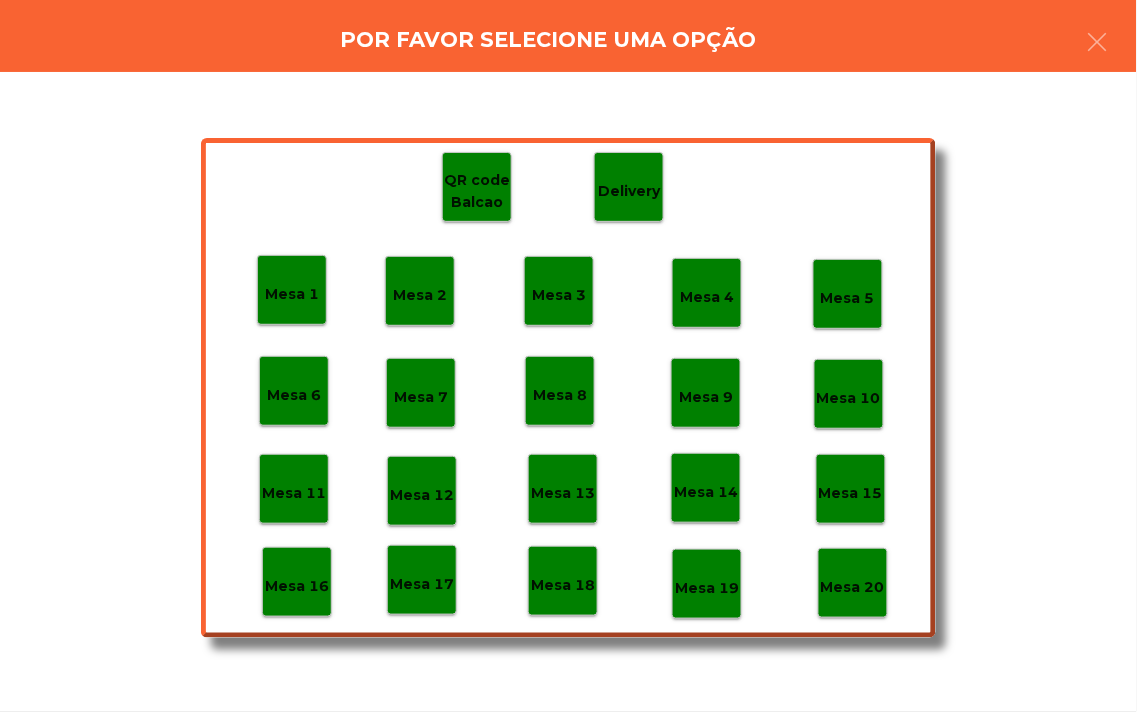 click on "Mesa 17" at bounding box center (292, 294) 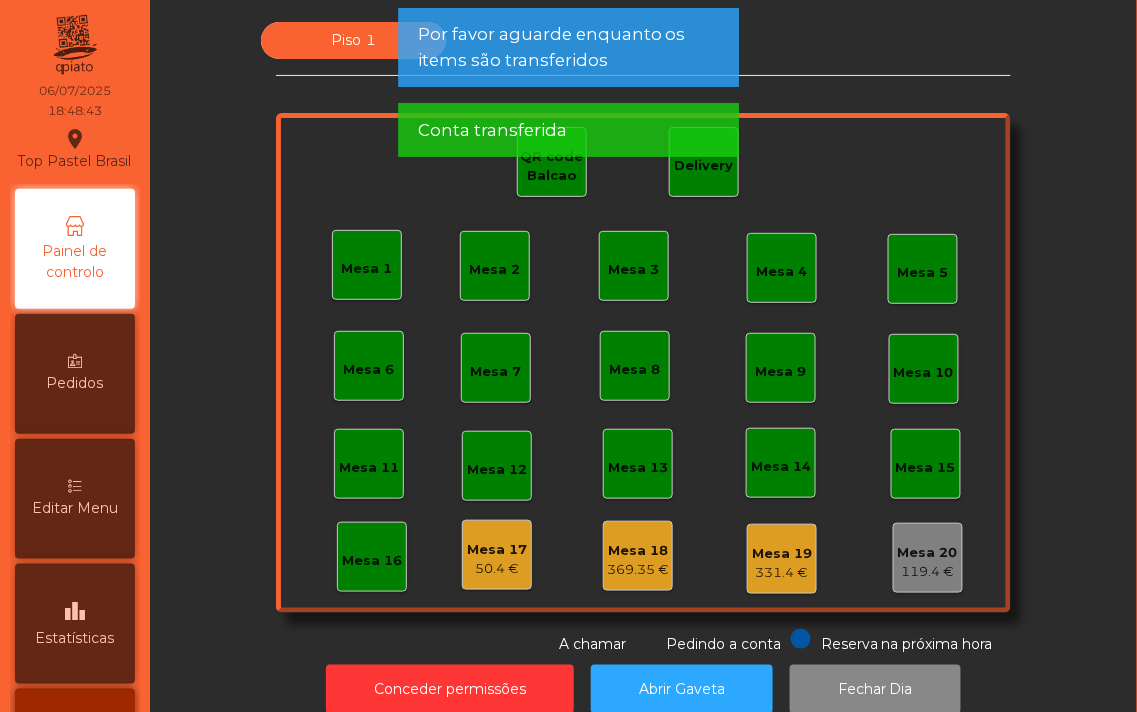 click on "Piso 1 Mesa 1 Mesa 2 Mesa 3 Mesa 4 Mesa 5 Mesa 6 Mesa 7 Mesa 8 Mesa 9 Mesa 10 Mesa 11 Mesa 12 Mesa 13 Mesa 14 Mesa 15 Mesa 16 Mesa 17 50.4 € Mesa 18 369.35 € Mesa 19 331.4 € Mesa 20 119.4 € QR code Balcao Delivery Reserva na próxima hora Pedindo a conta A chamar" at bounding box center [643, 338] 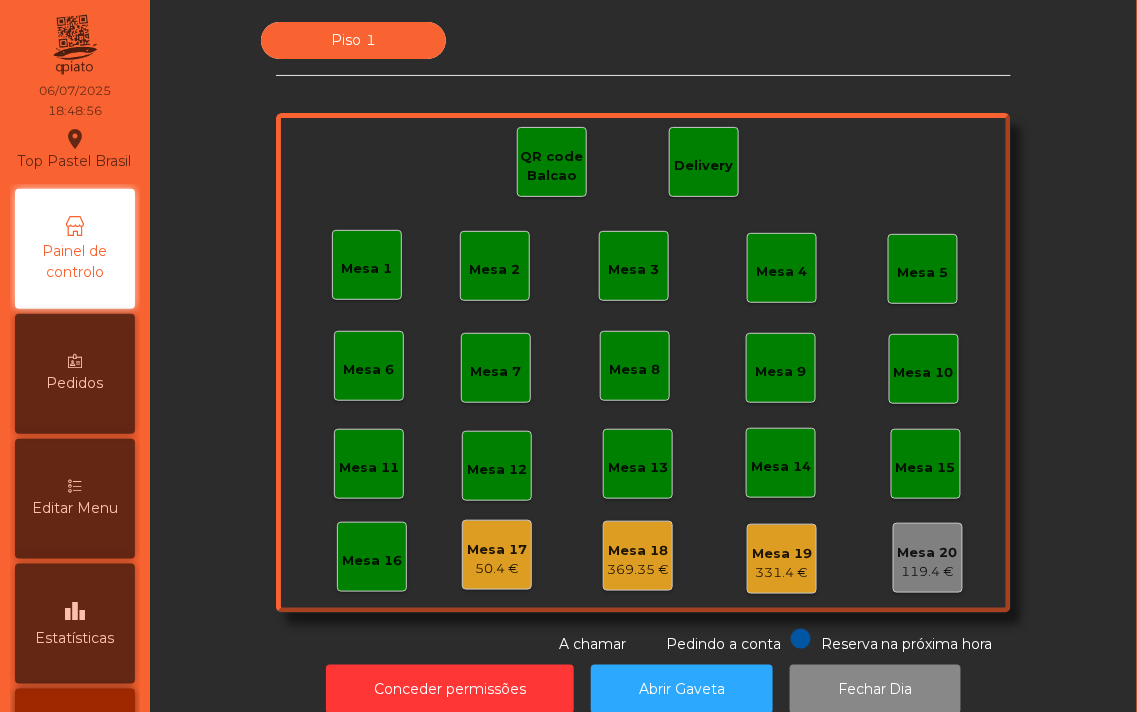 click on "Mesa 1" at bounding box center [367, 265] 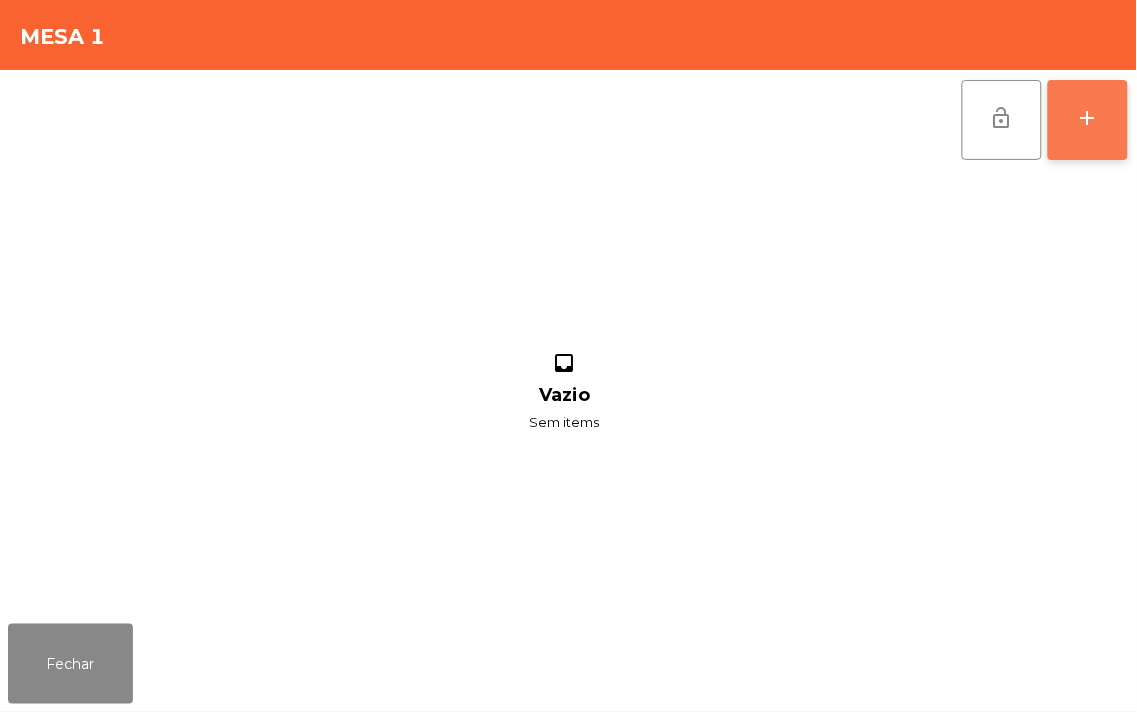 click on "add" at bounding box center [1088, 118] 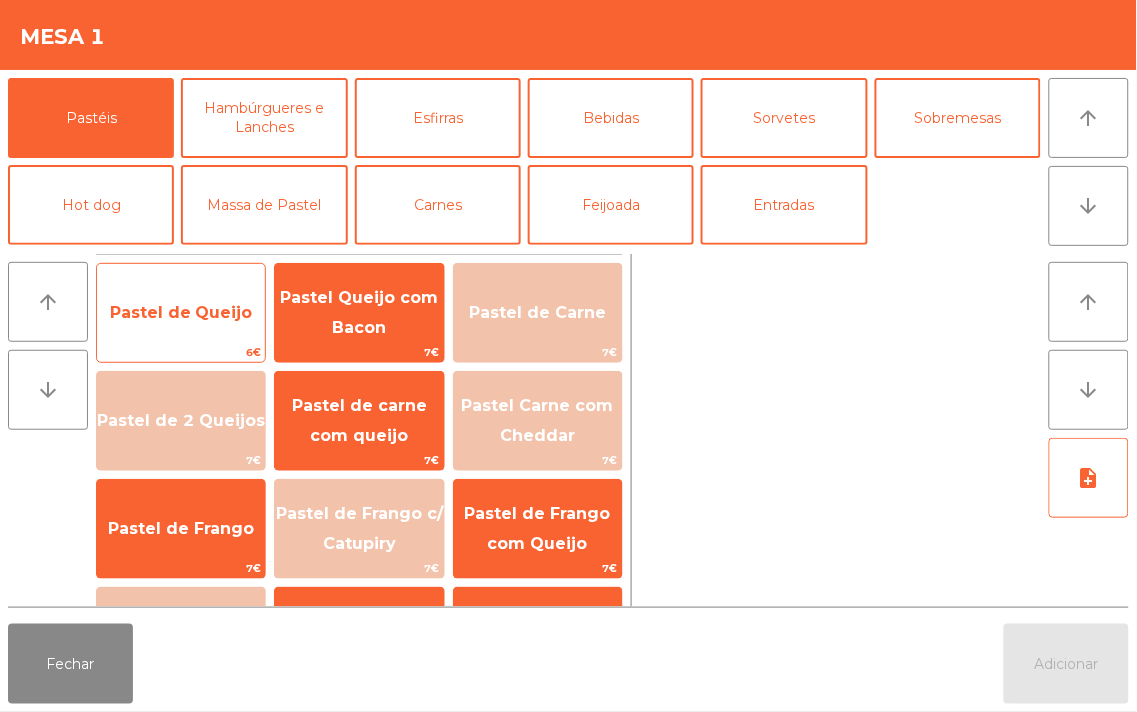 click on "Pastel de Queijo" at bounding box center (181, 312) 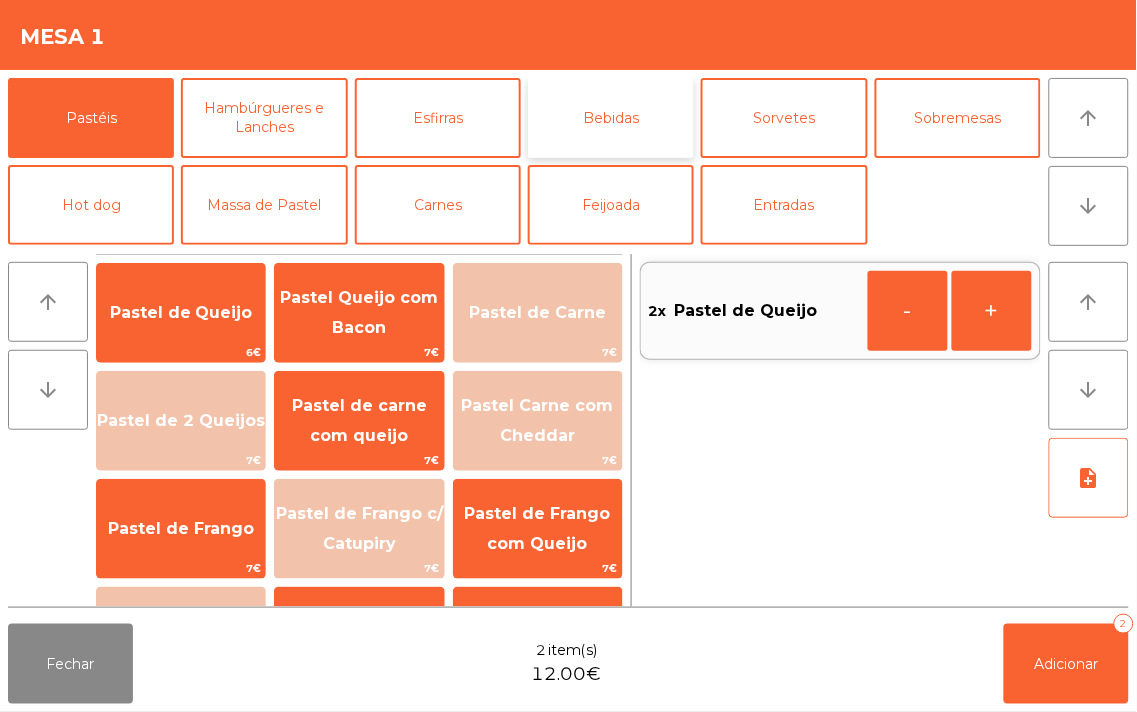 click on "Bebidas" at bounding box center (611, 118) 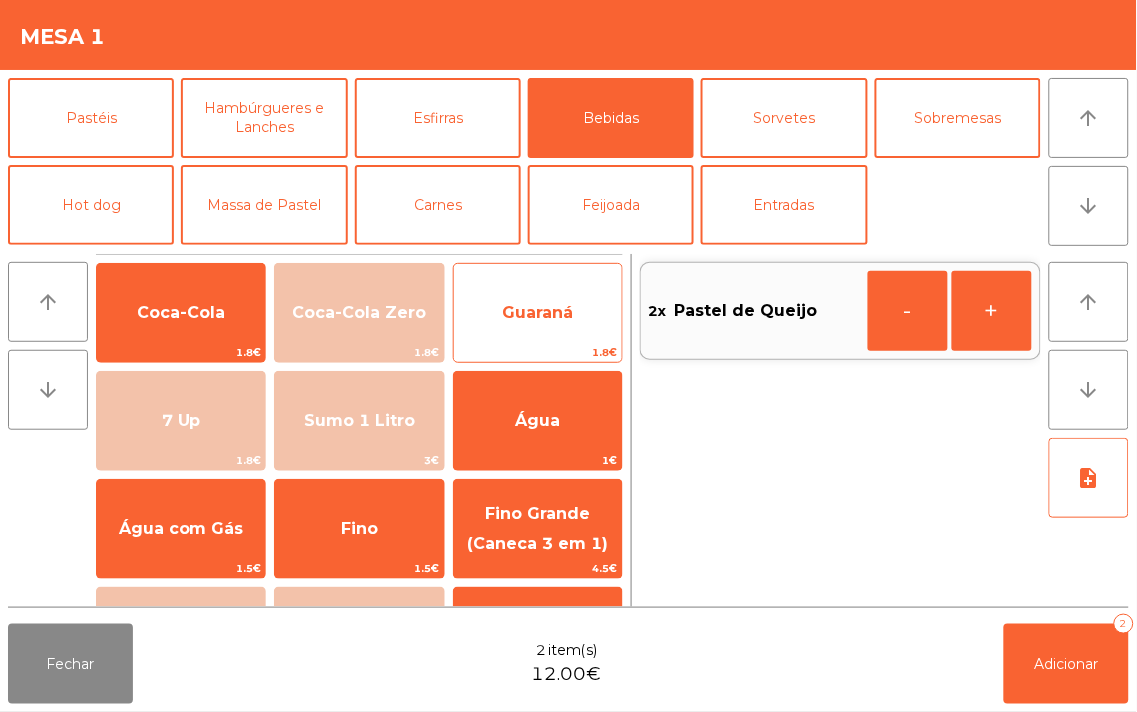 click on "Guaraná" at bounding box center [181, 312] 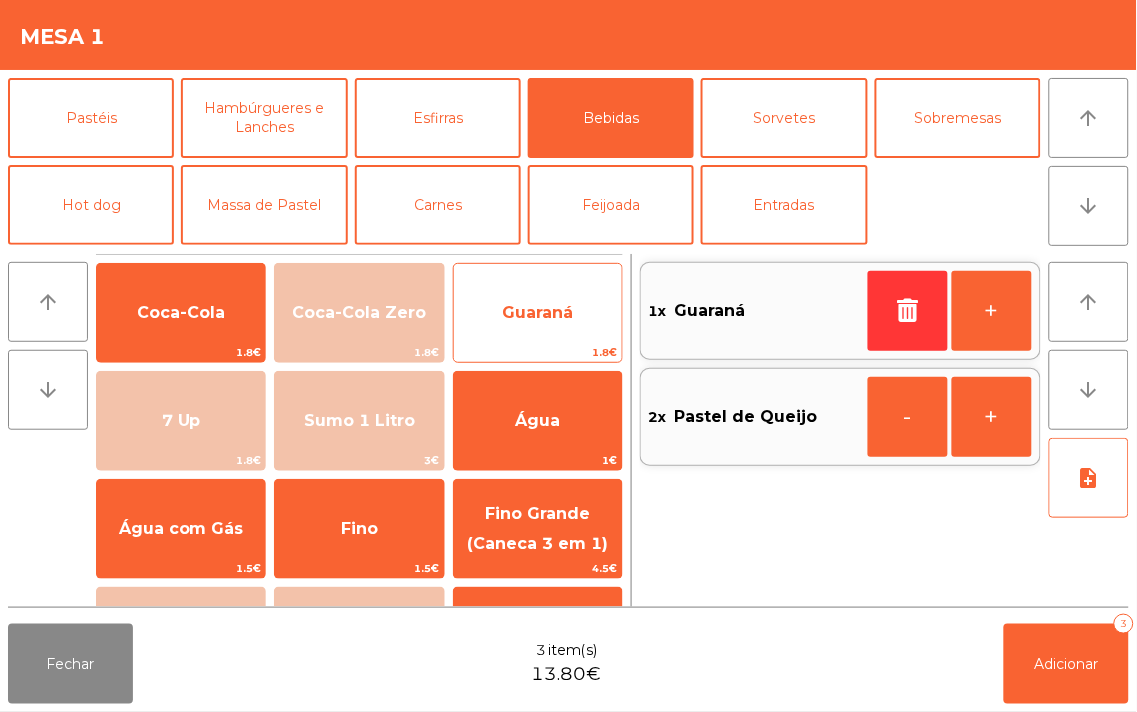 click on "Guaraná" at bounding box center (181, 312) 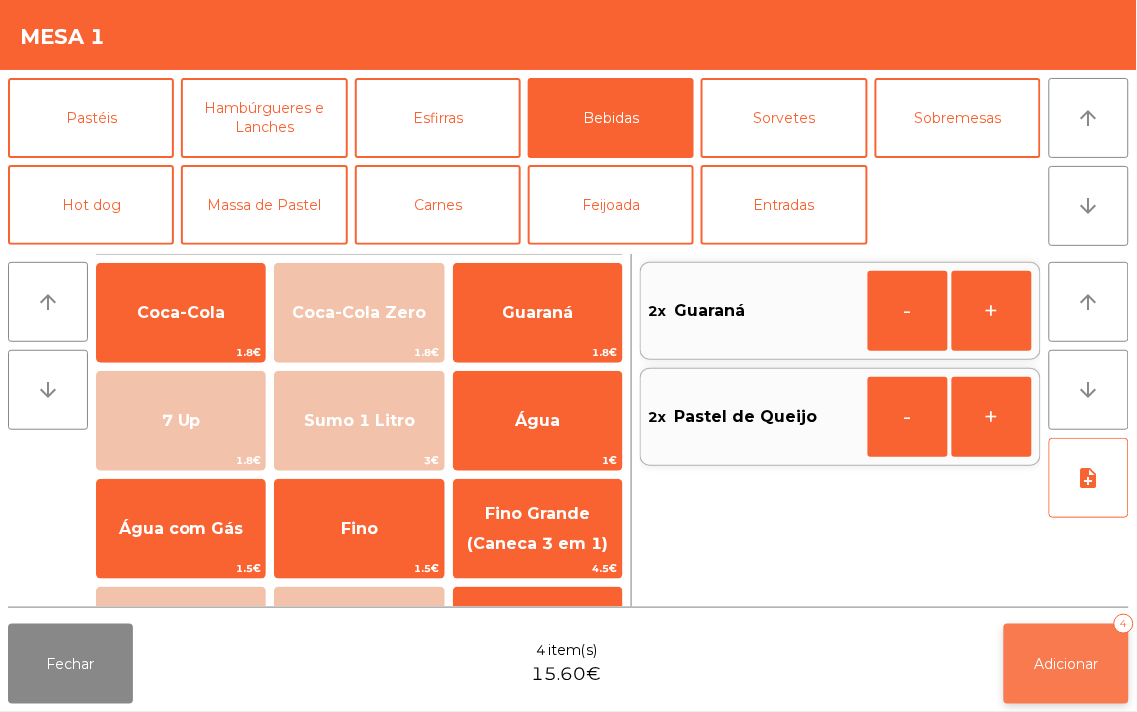 click on "Adicionar   4" at bounding box center [1066, 664] 